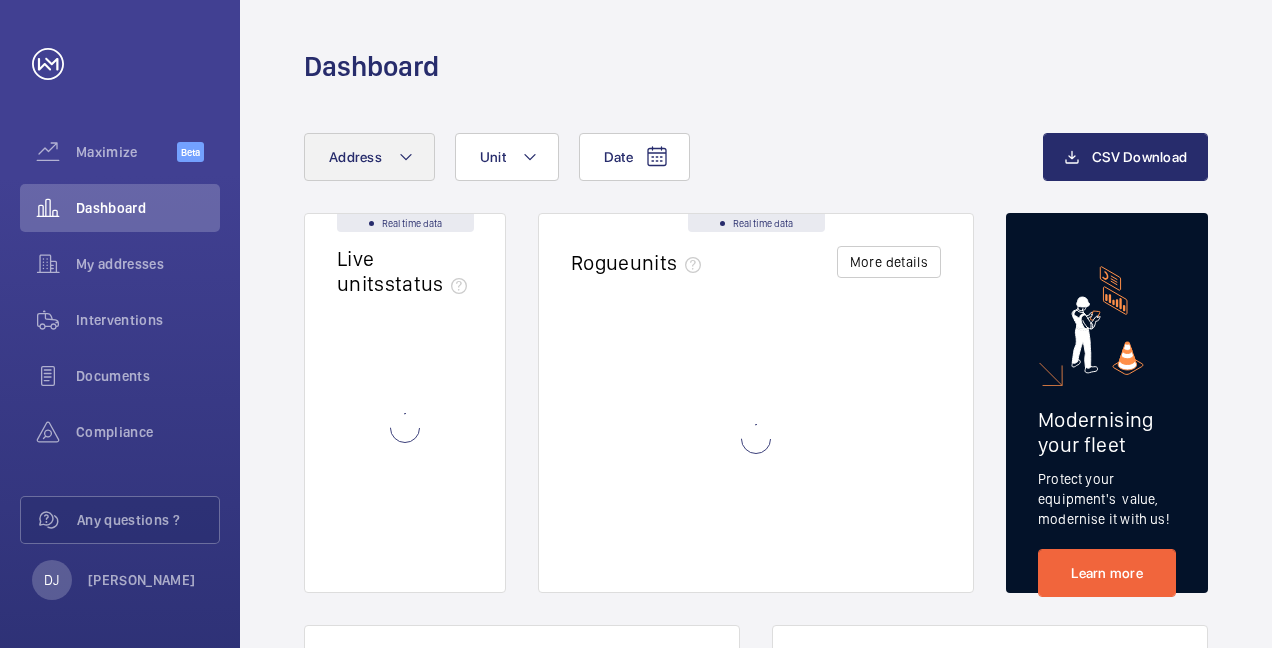 scroll, scrollTop: 0, scrollLeft: 0, axis: both 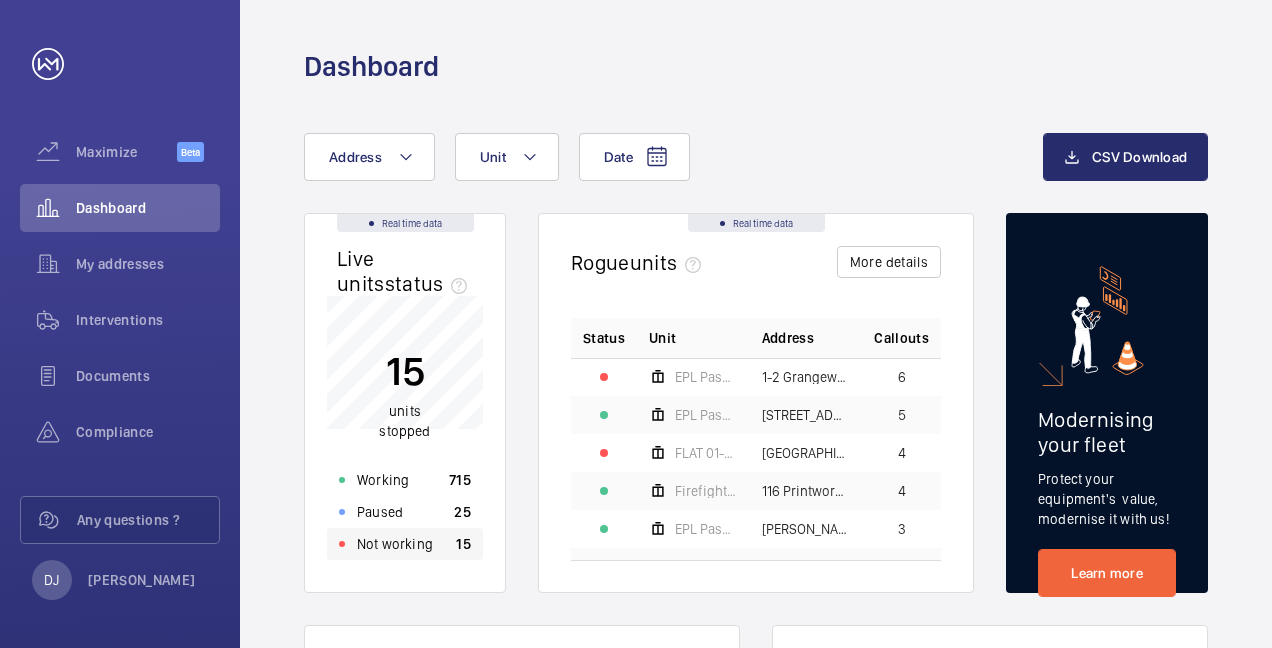 click on "Not working" 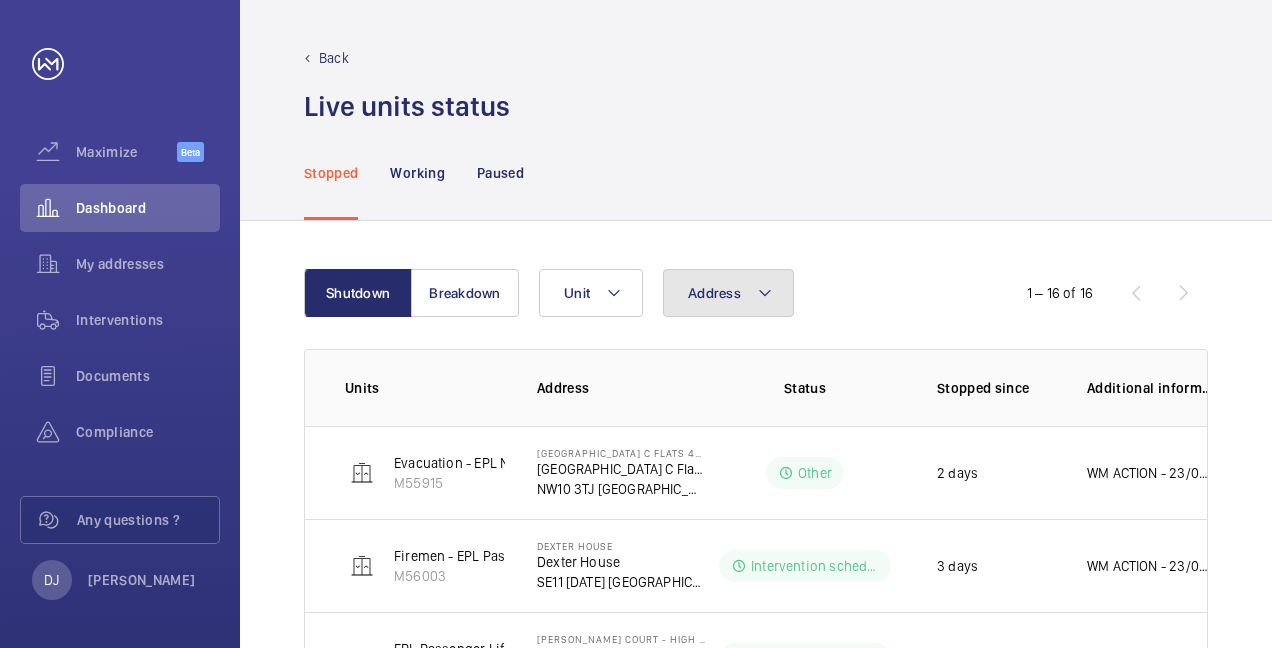click on "Address" 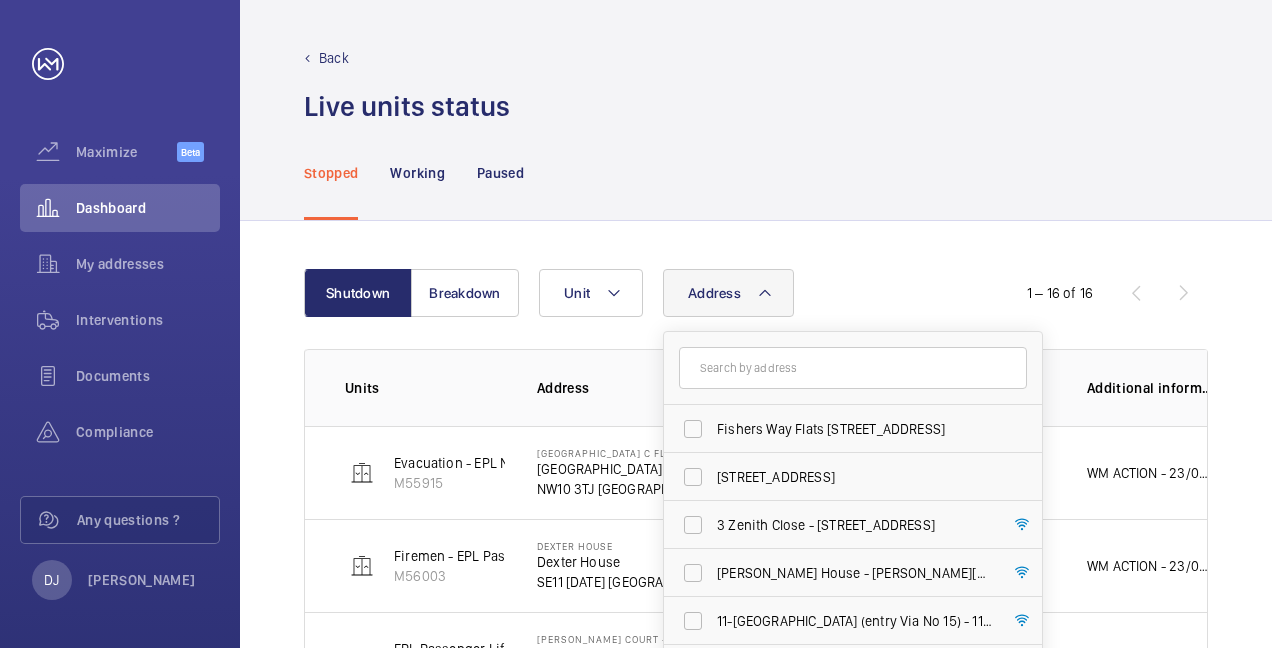 click 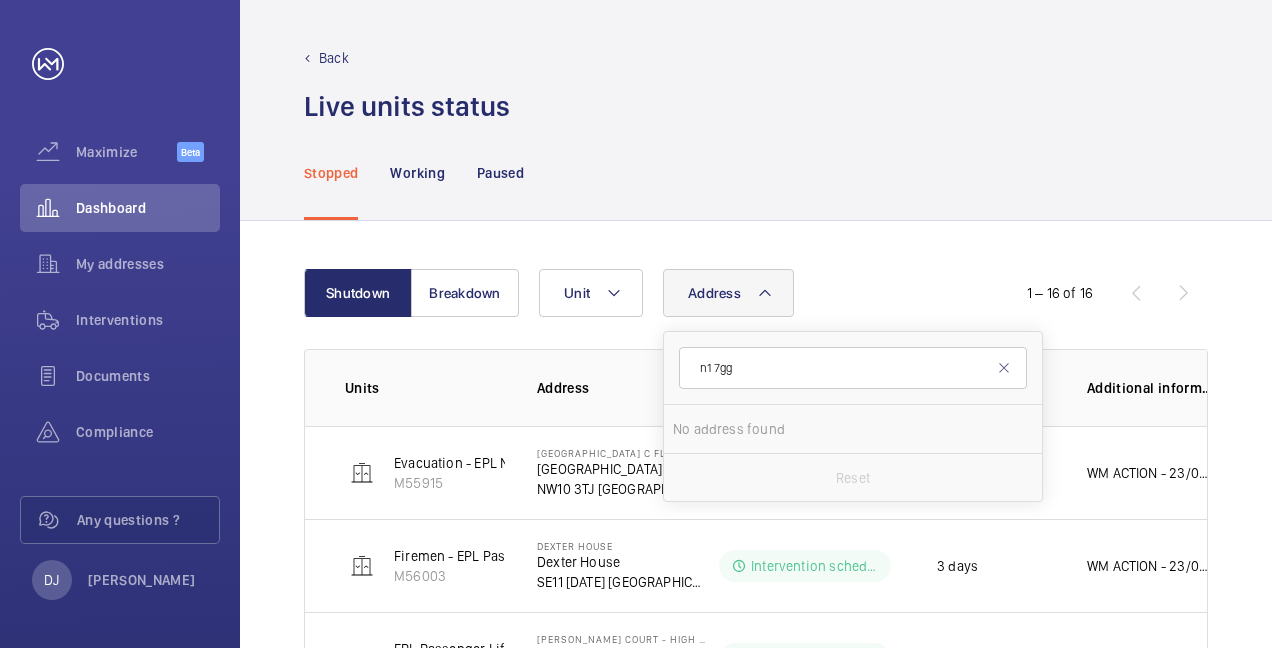 type on "n1 7gg" 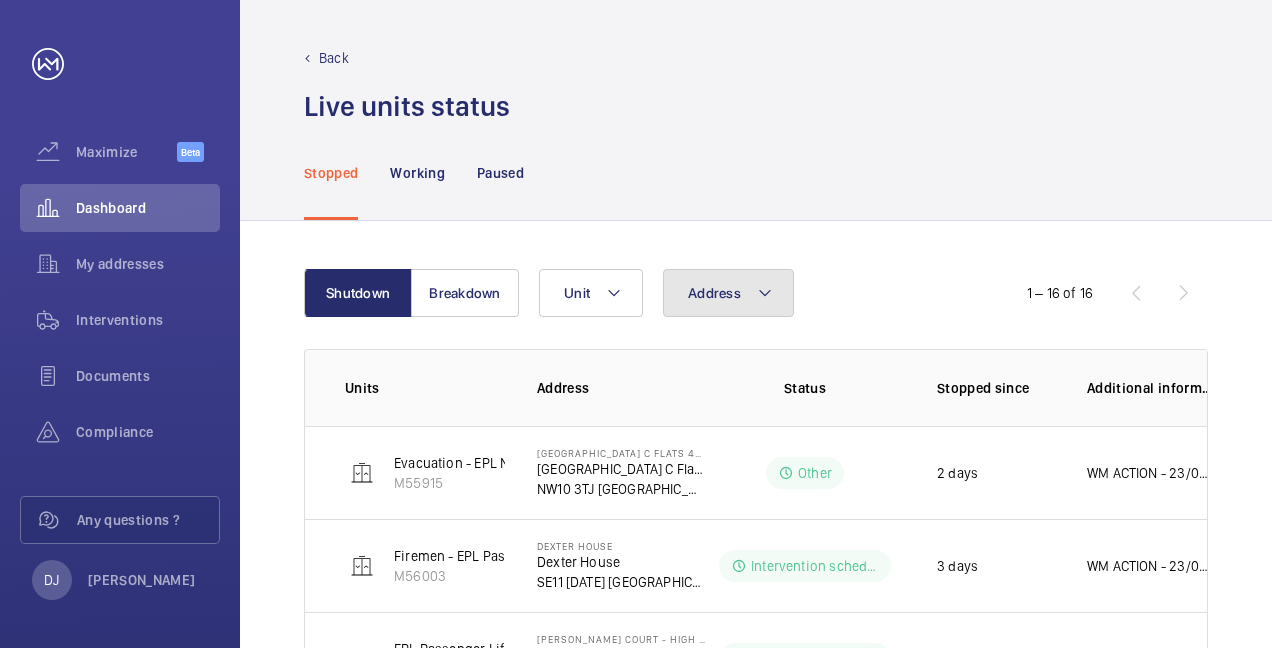 drag, startPoint x: 723, startPoint y: 312, endPoint x: 734, endPoint y: 330, distance: 21.095022 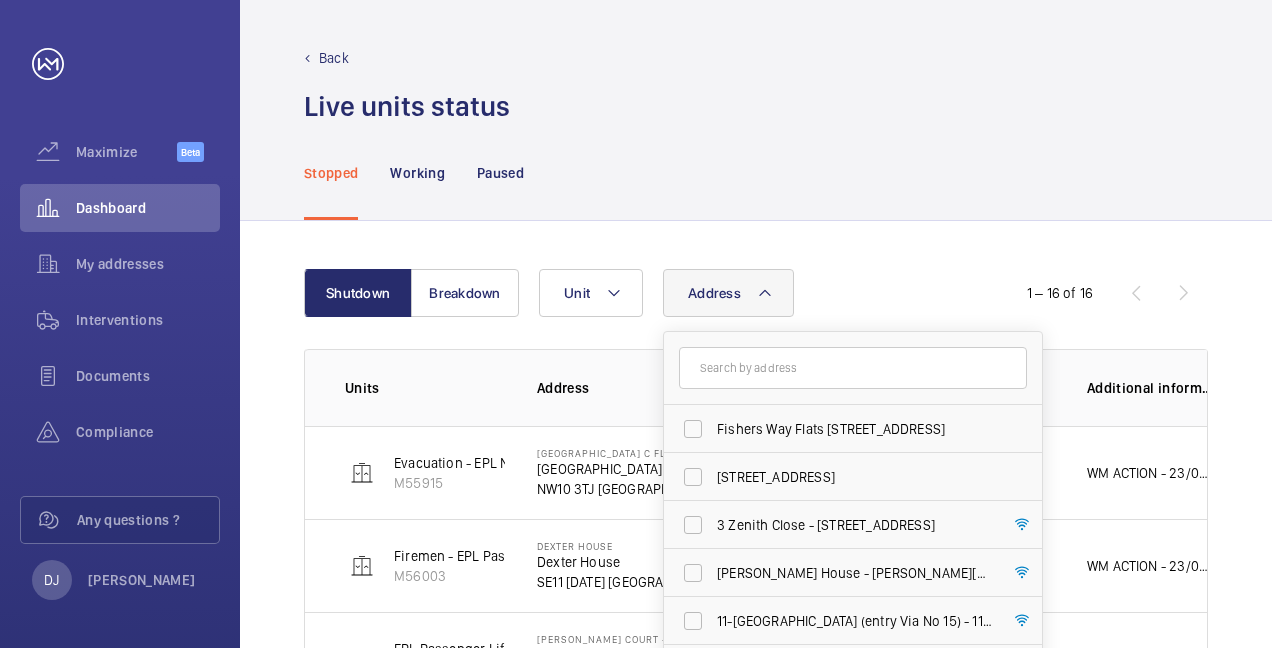 click 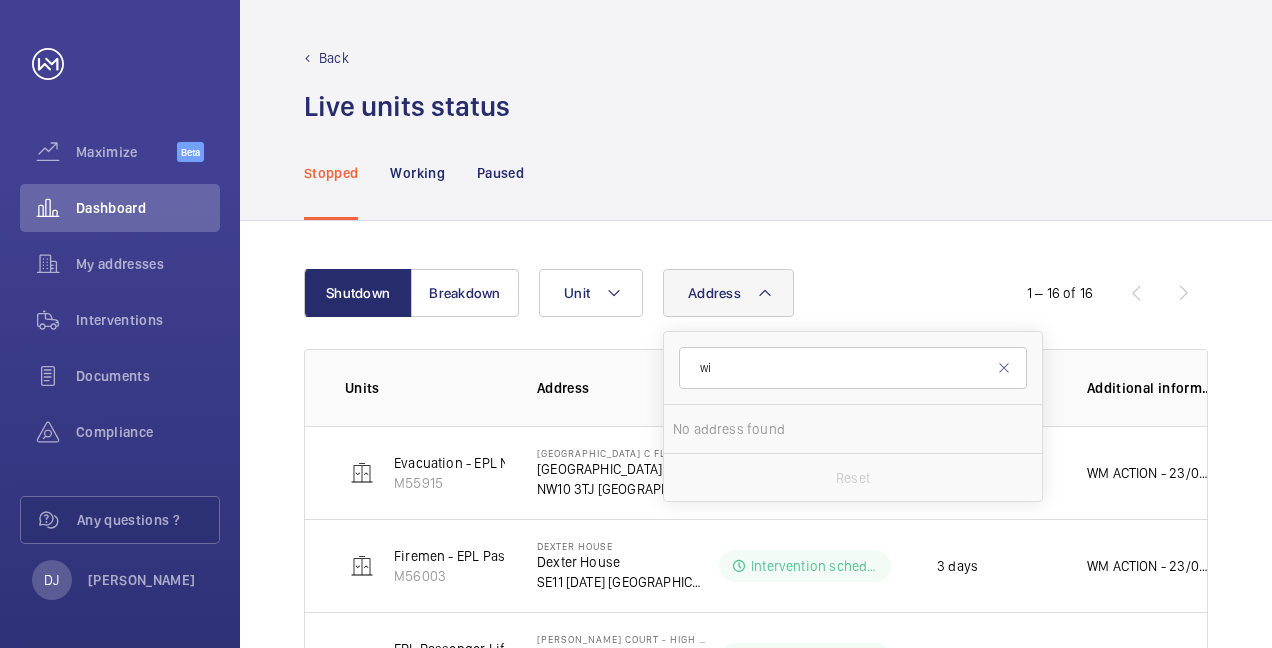 type on "w" 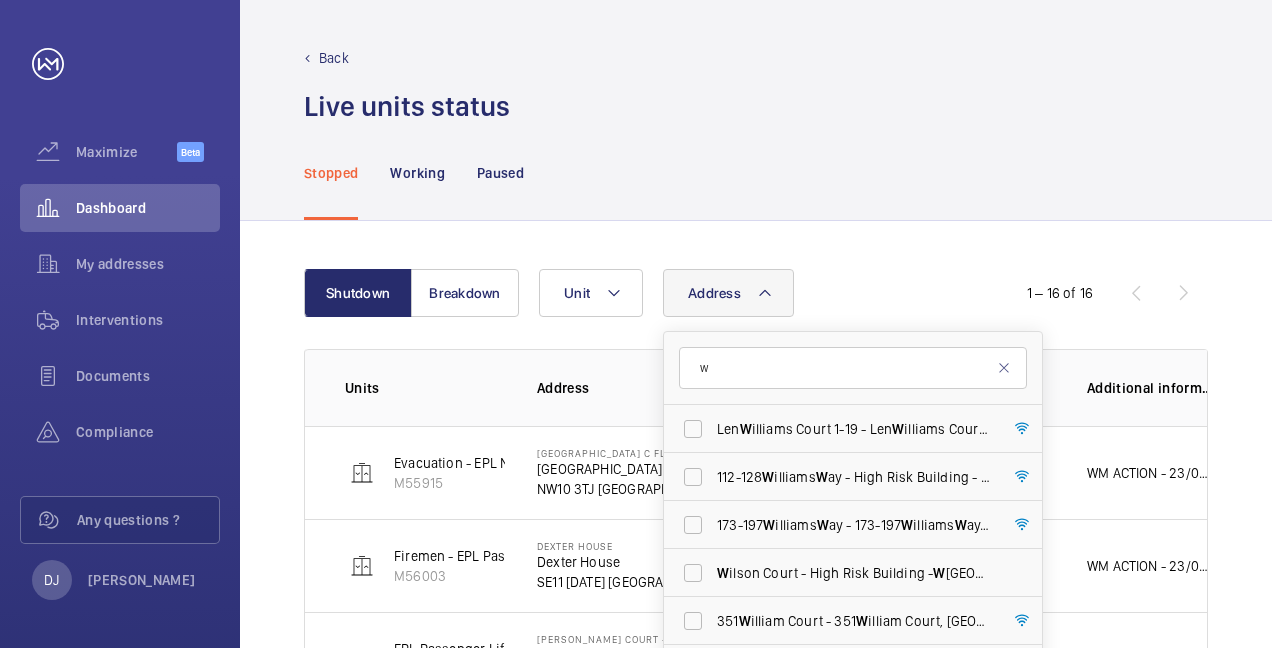 type 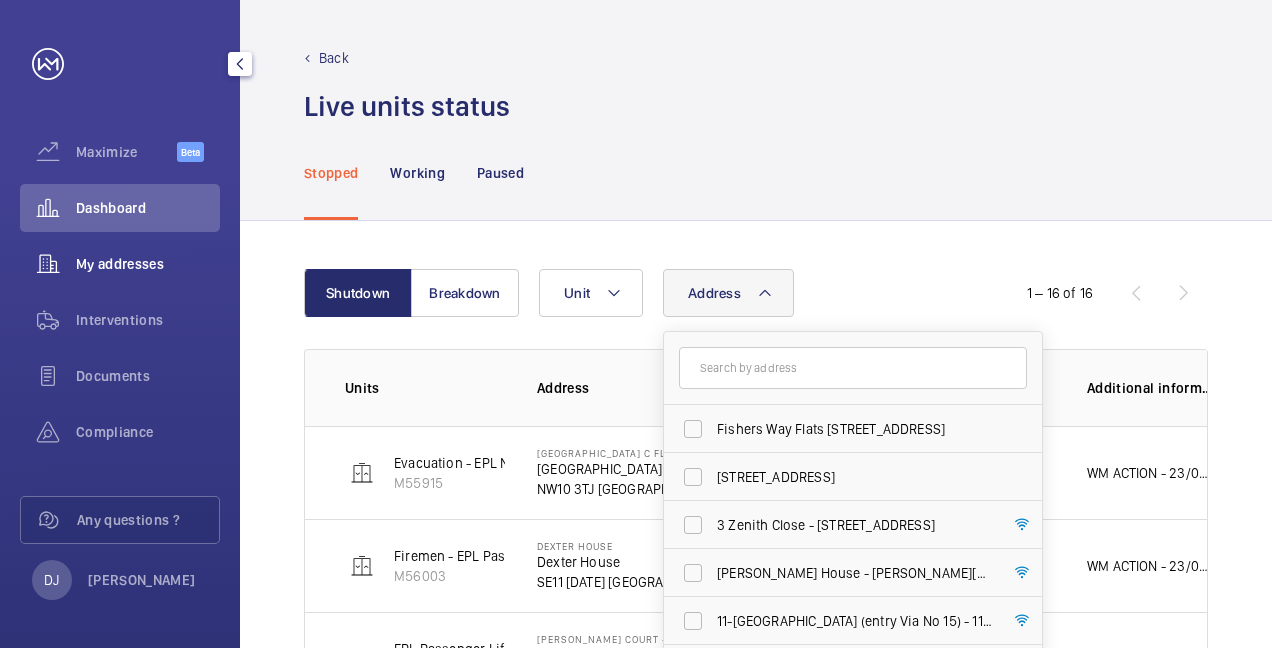 click on "My addresses" 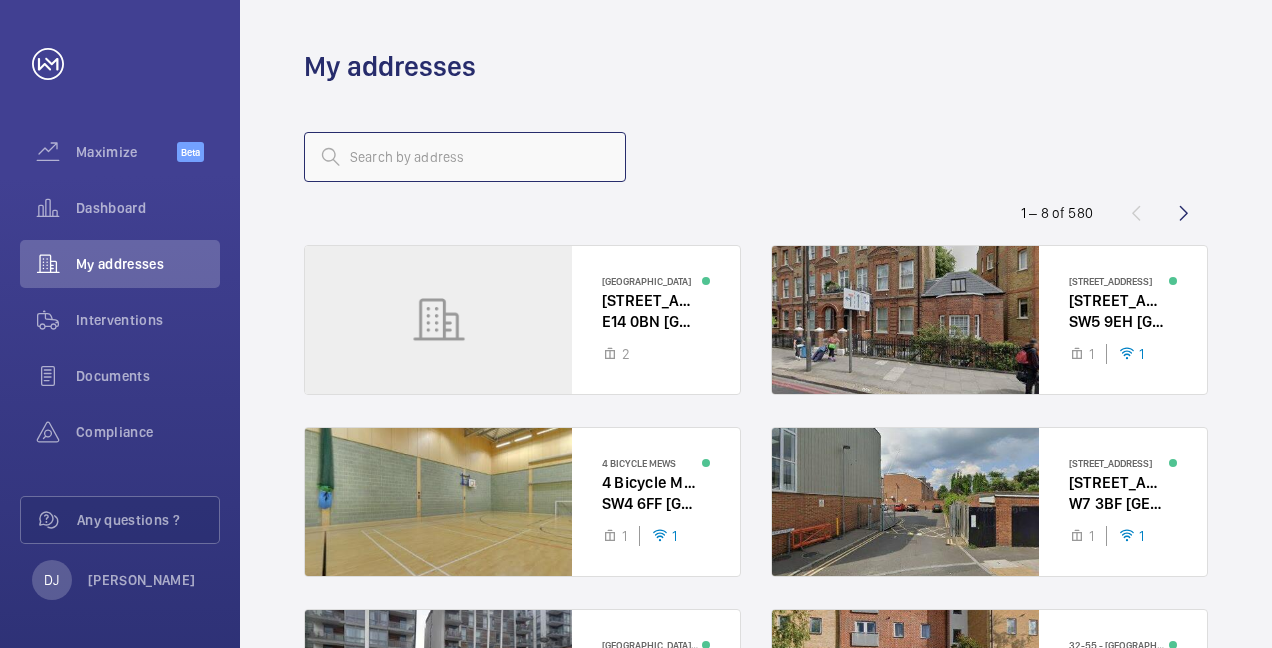 click 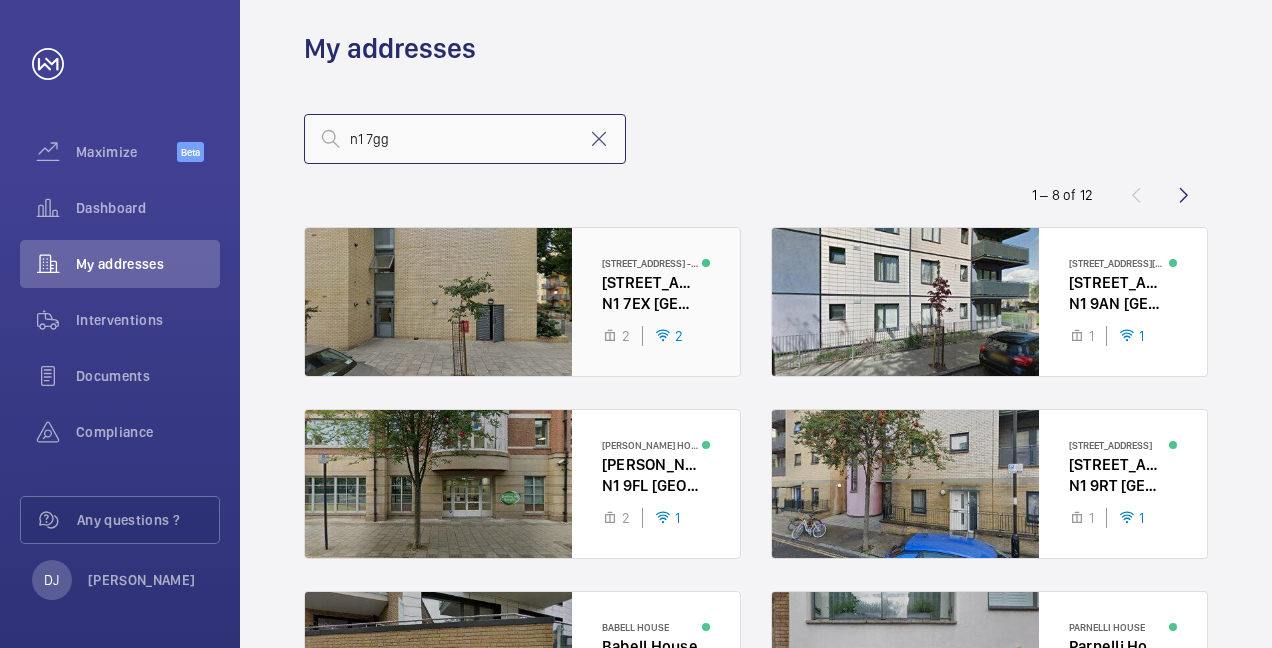 scroll, scrollTop: 0, scrollLeft: 0, axis: both 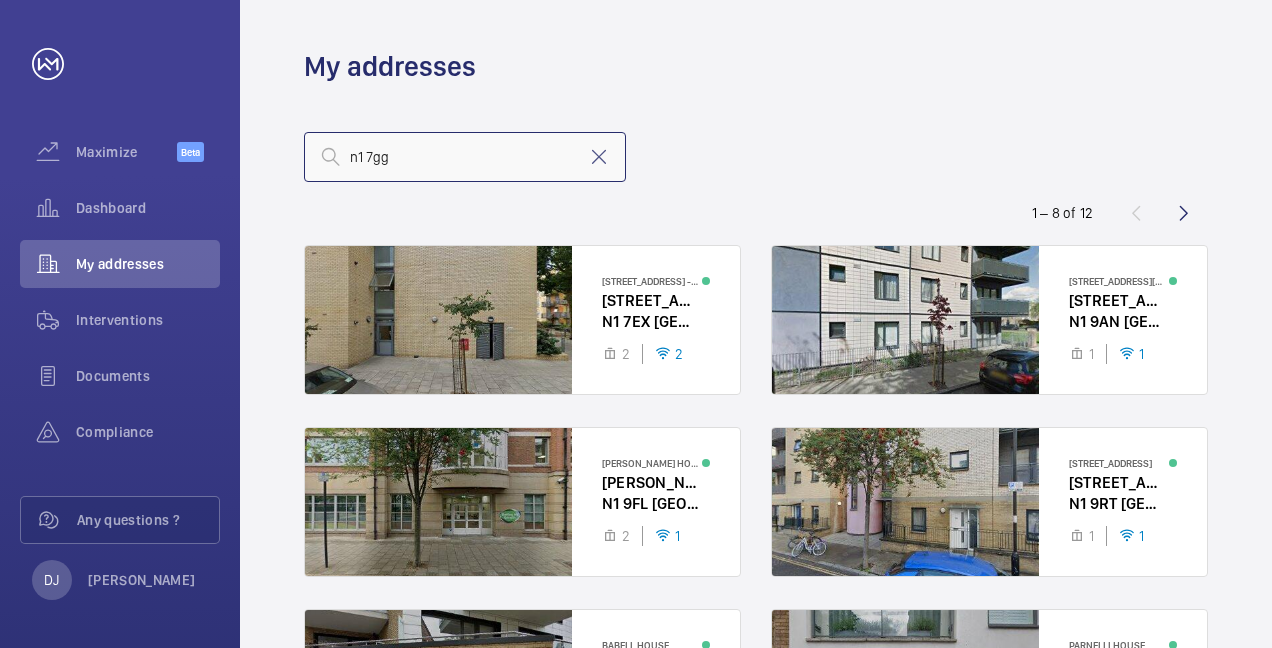 type on "n1 7gg" 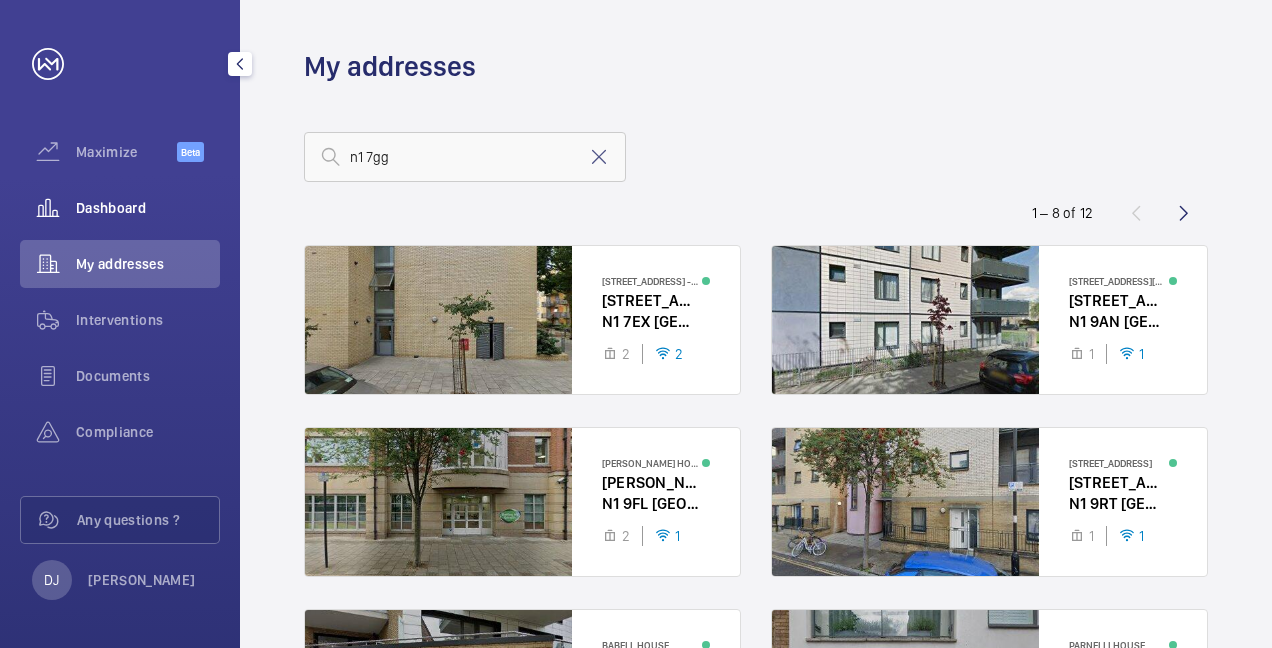 click on "Dashboard" 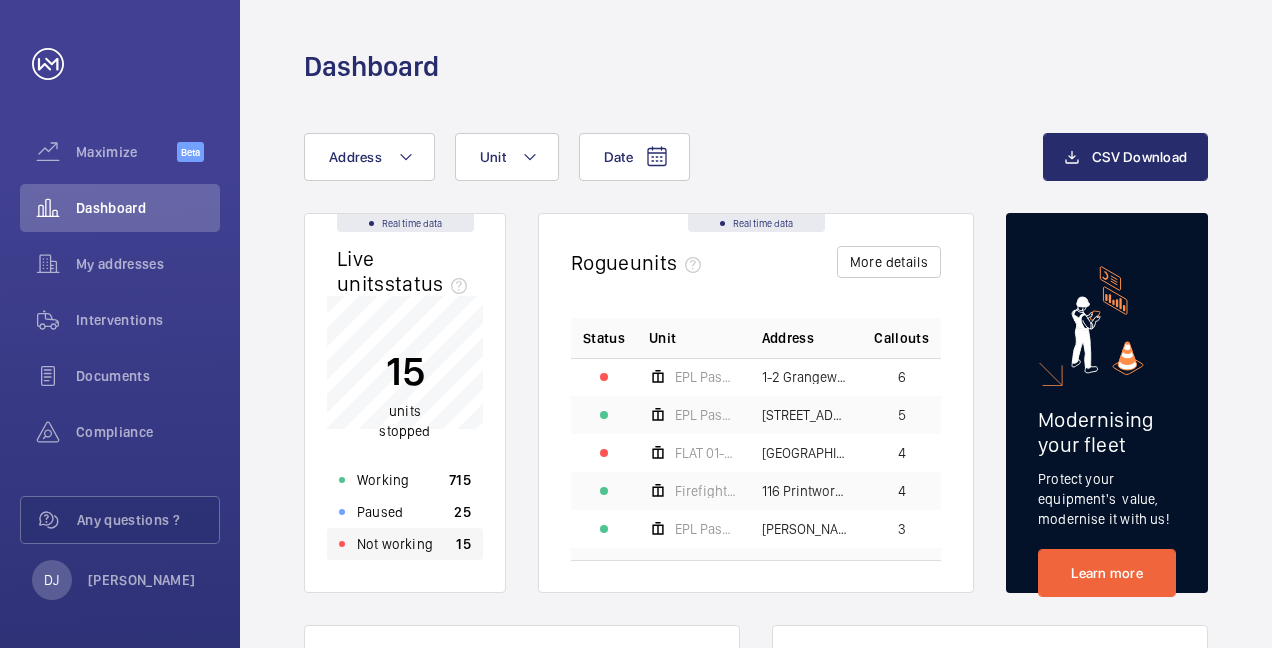 click on "Not working 15" 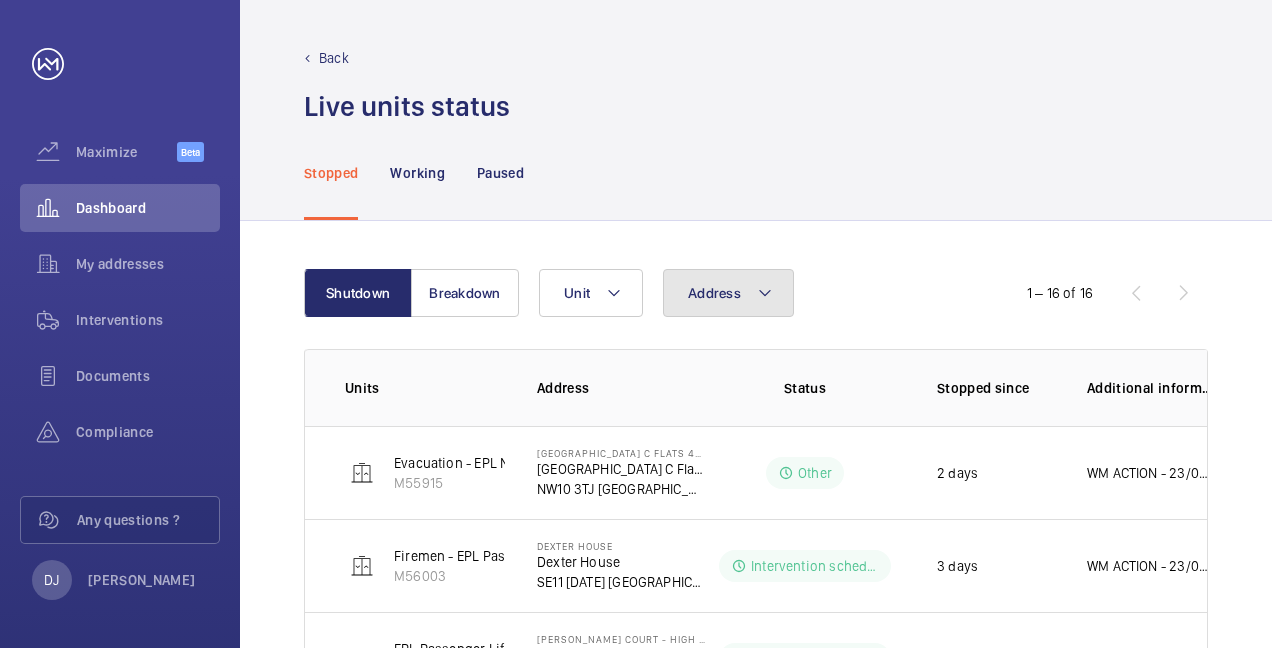 click on "Address" 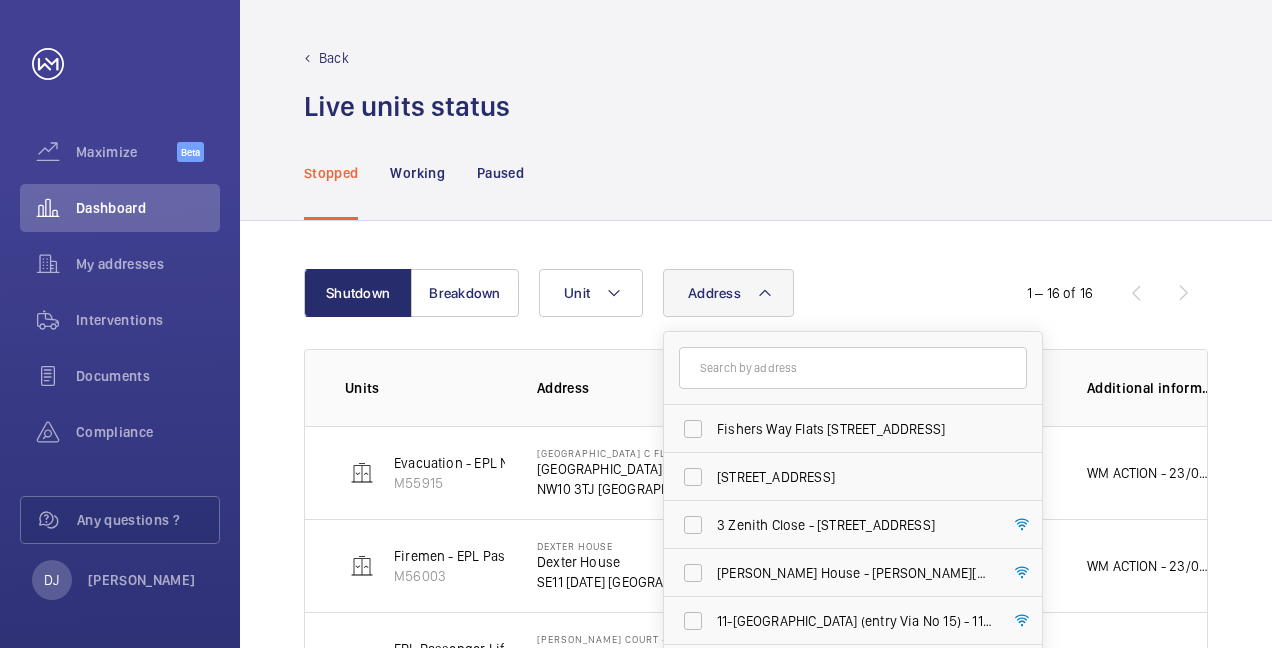 click 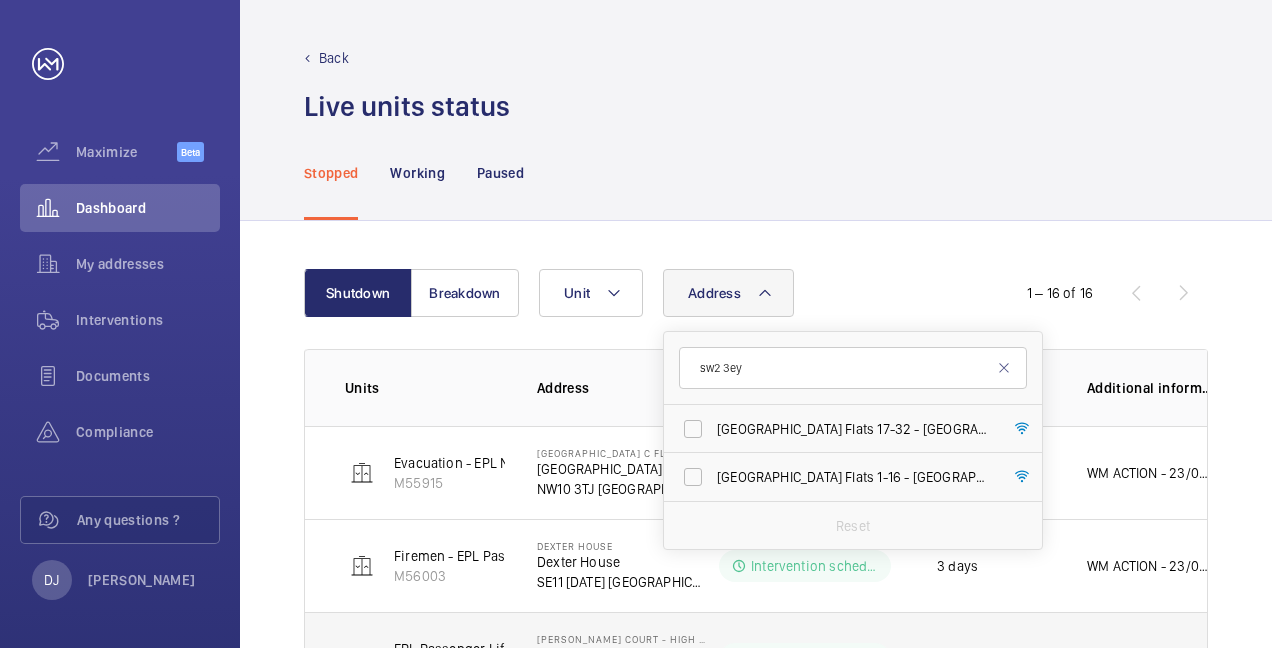 type on "sw2 3ey" 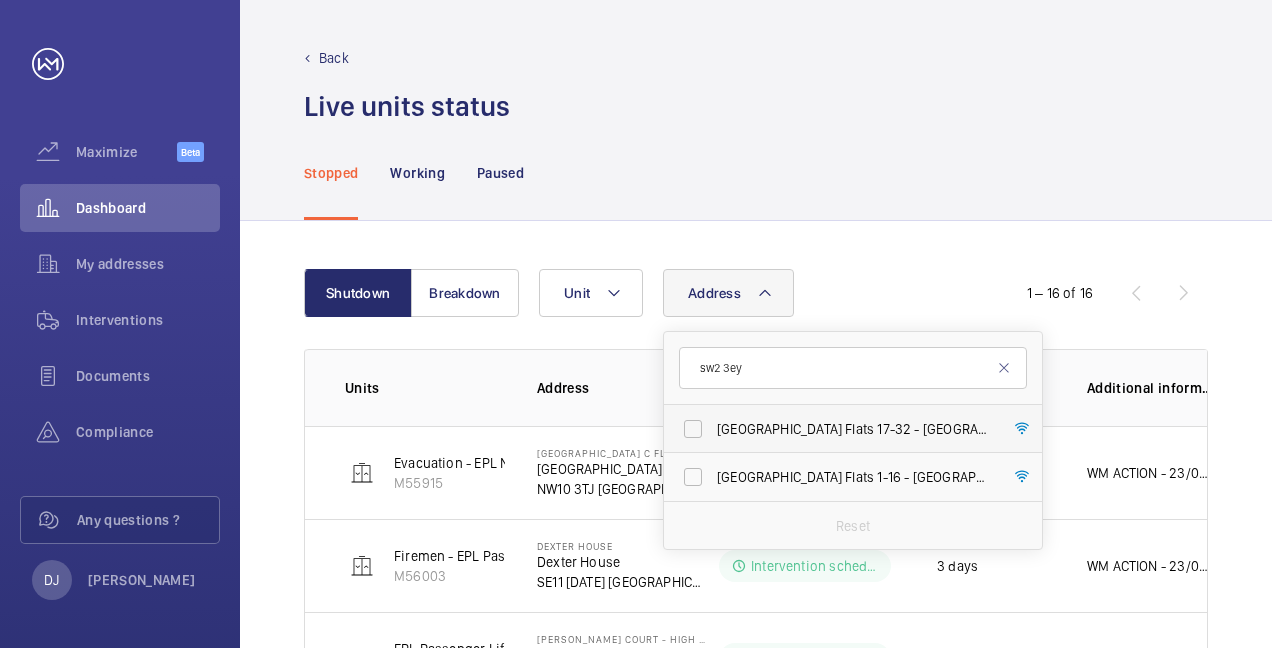 click on "[GEOGRAPHIC_DATA] Flats [STREET_ADDRESS]" at bounding box center (838, 429) 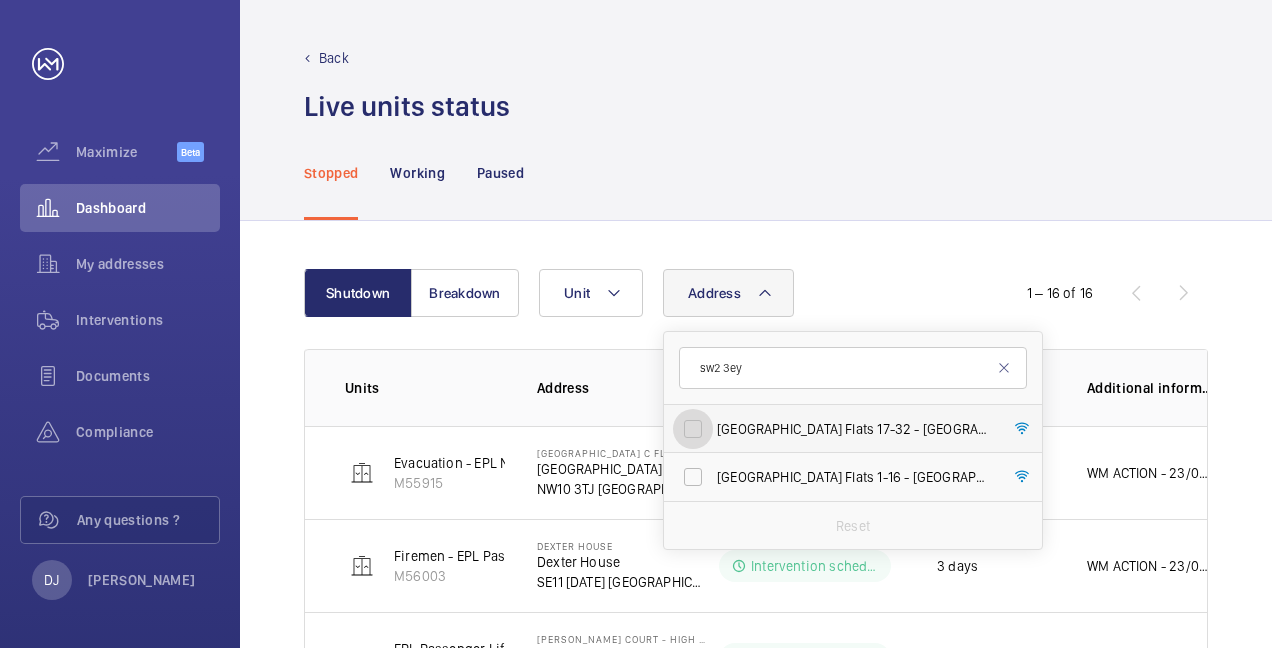 click on "[GEOGRAPHIC_DATA] Flats [STREET_ADDRESS]" at bounding box center (693, 429) 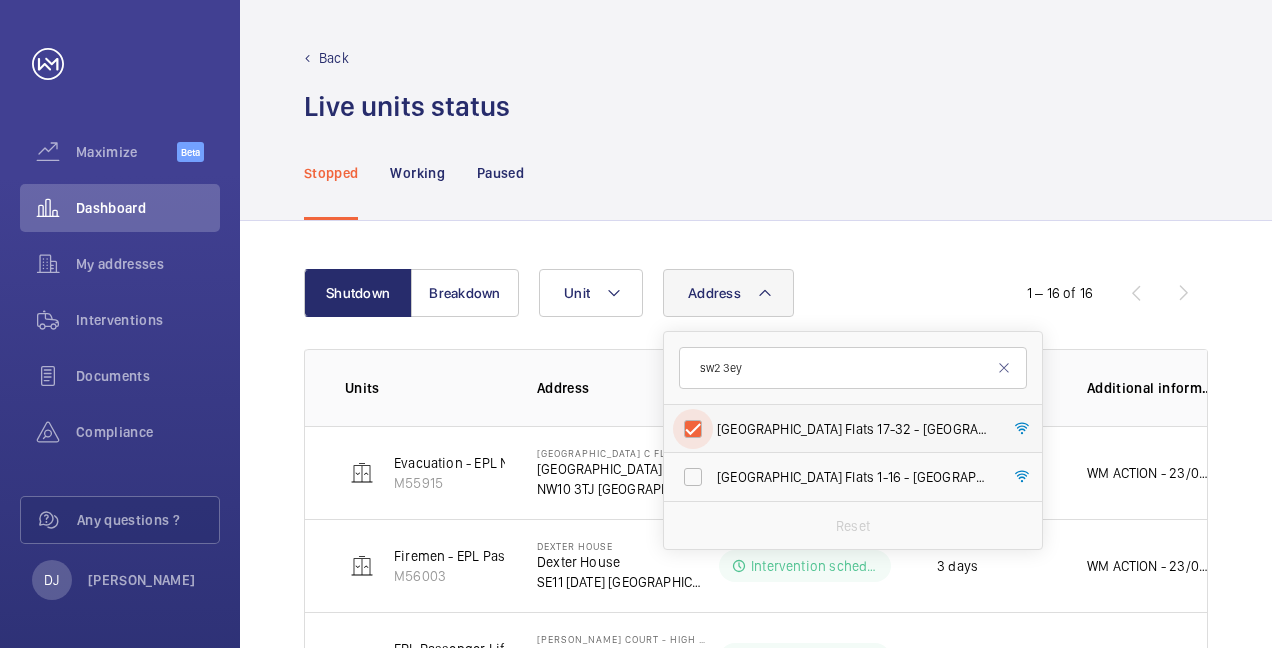 checkbox on "true" 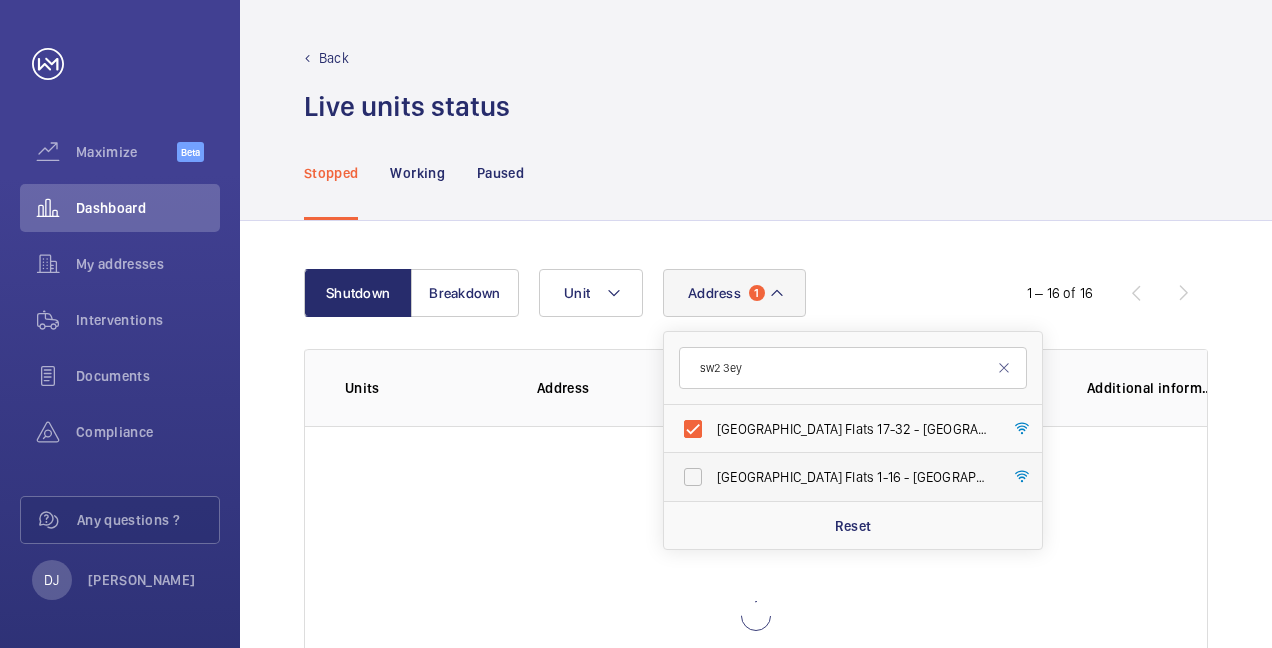 click on "[GEOGRAPHIC_DATA] Flats [STREET_ADDRESS]" at bounding box center [838, 477] 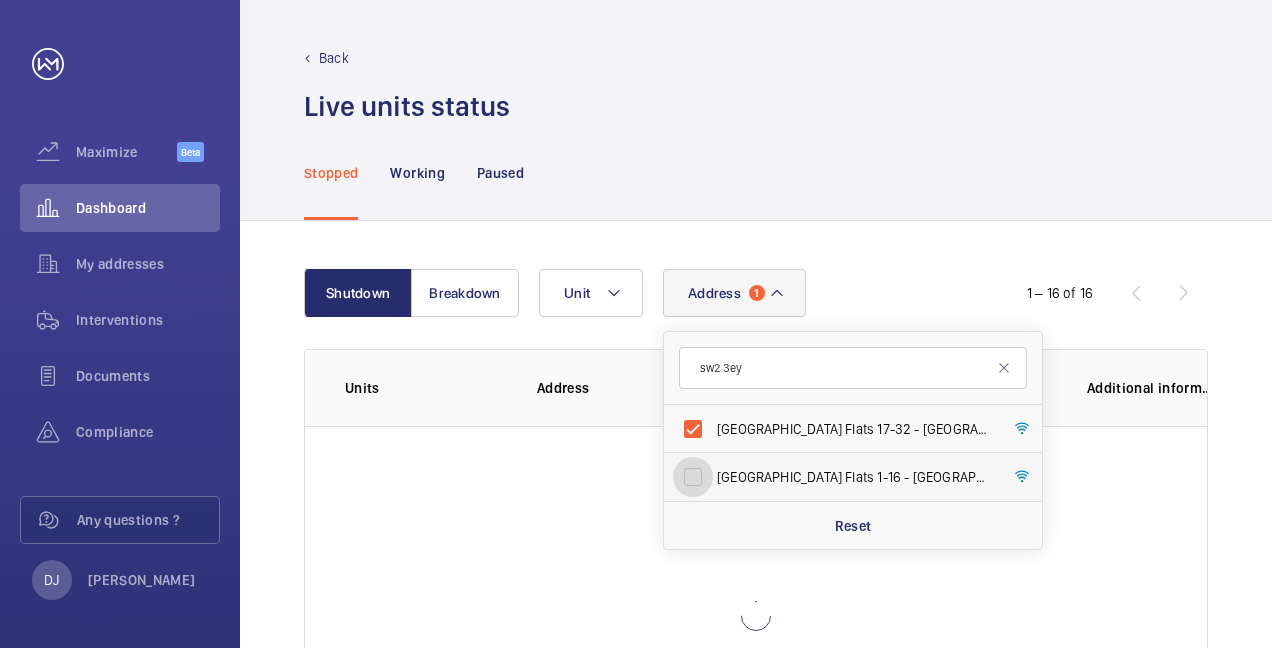 click on "[GEOGRAPHIC_DATA] Flats [STREET_ADDRESS]" at bounding box center (693, 477) 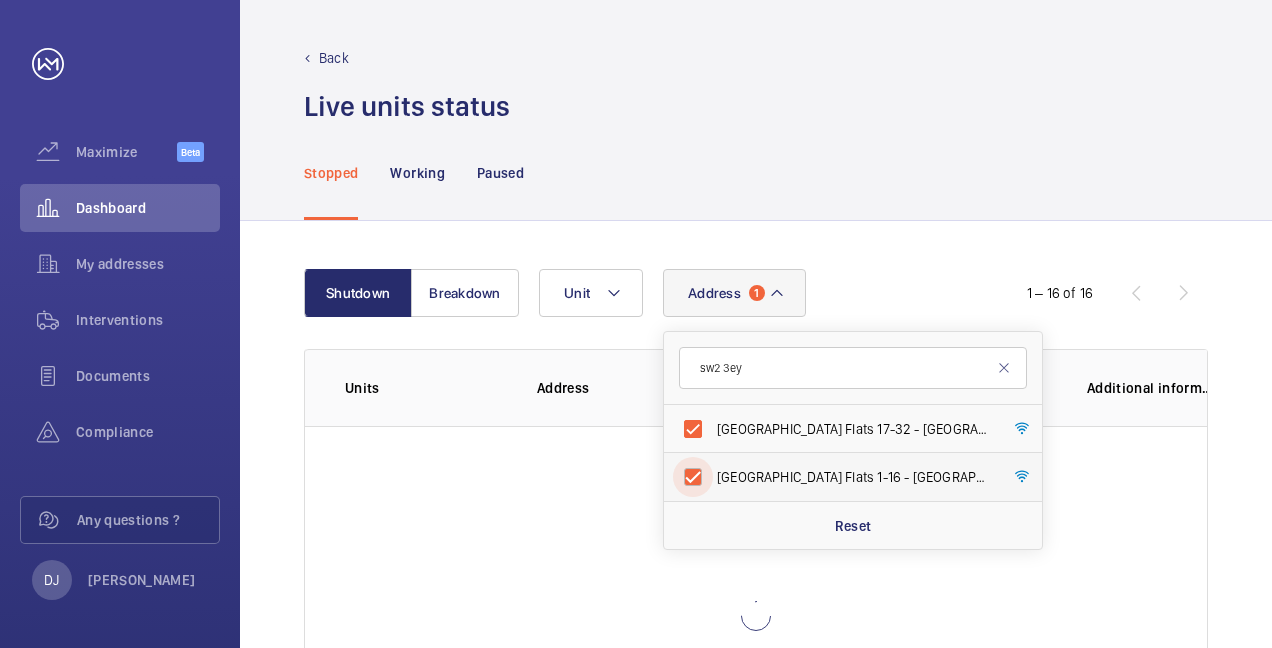 checkbox on "true" 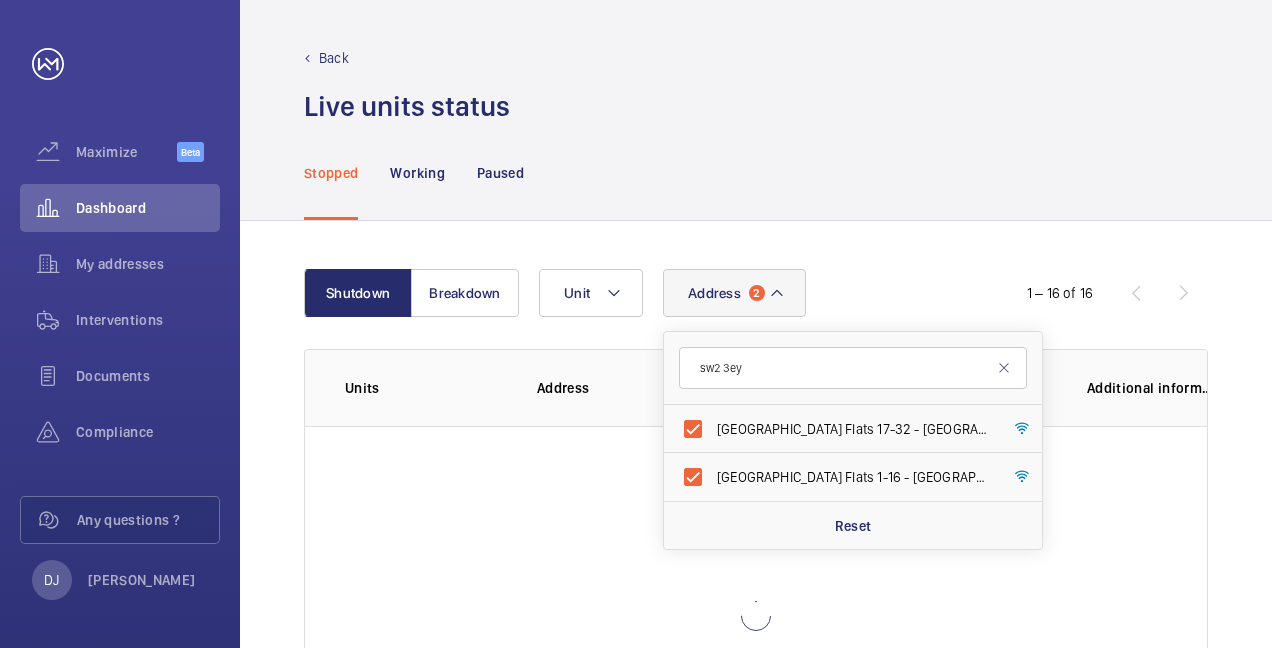 click on "Stopped Working Paused" 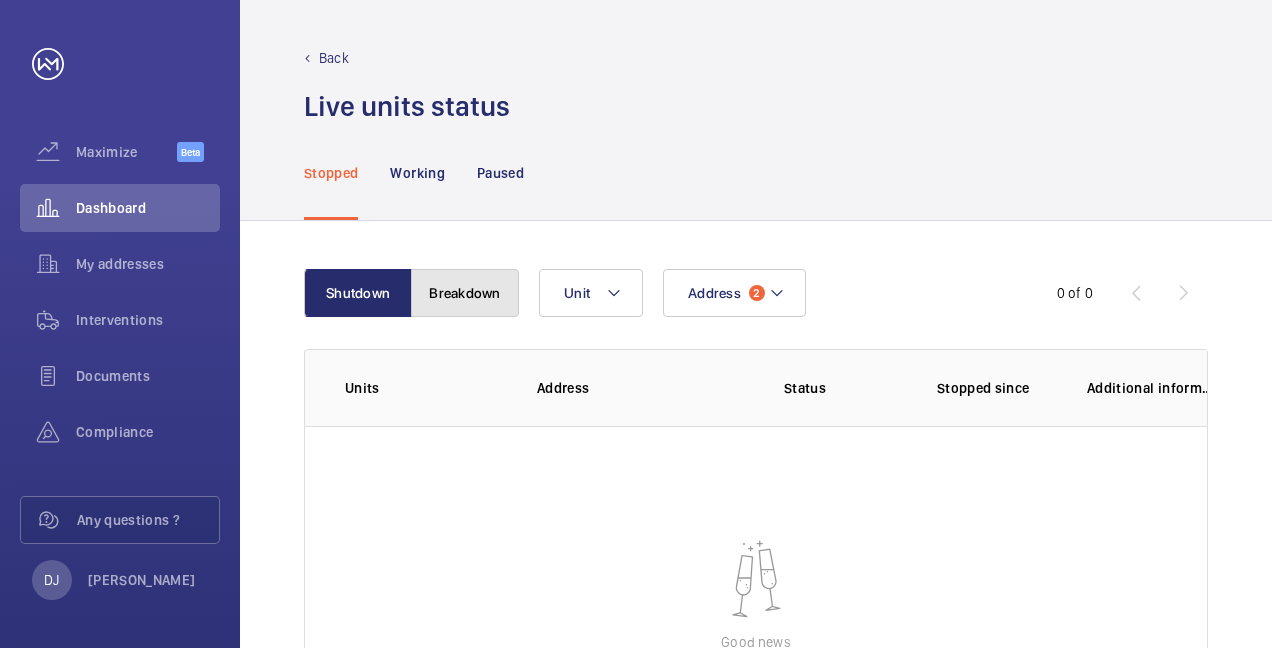 click on "Breakdown" 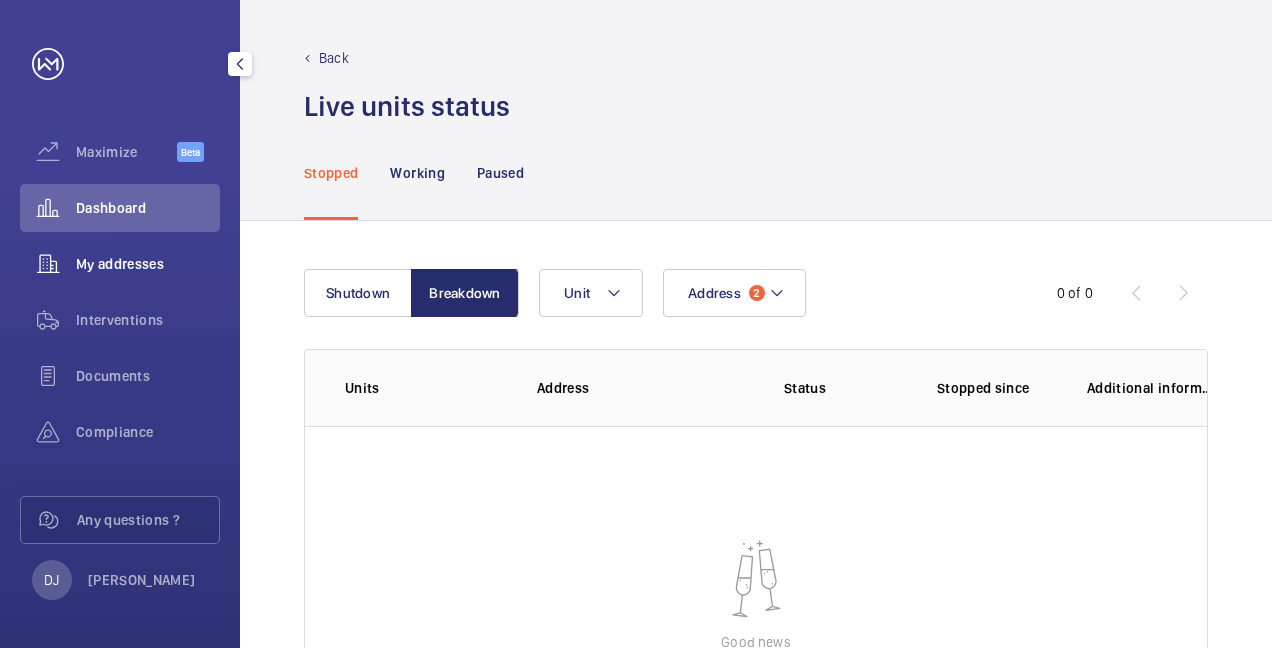 click on "My addresses" 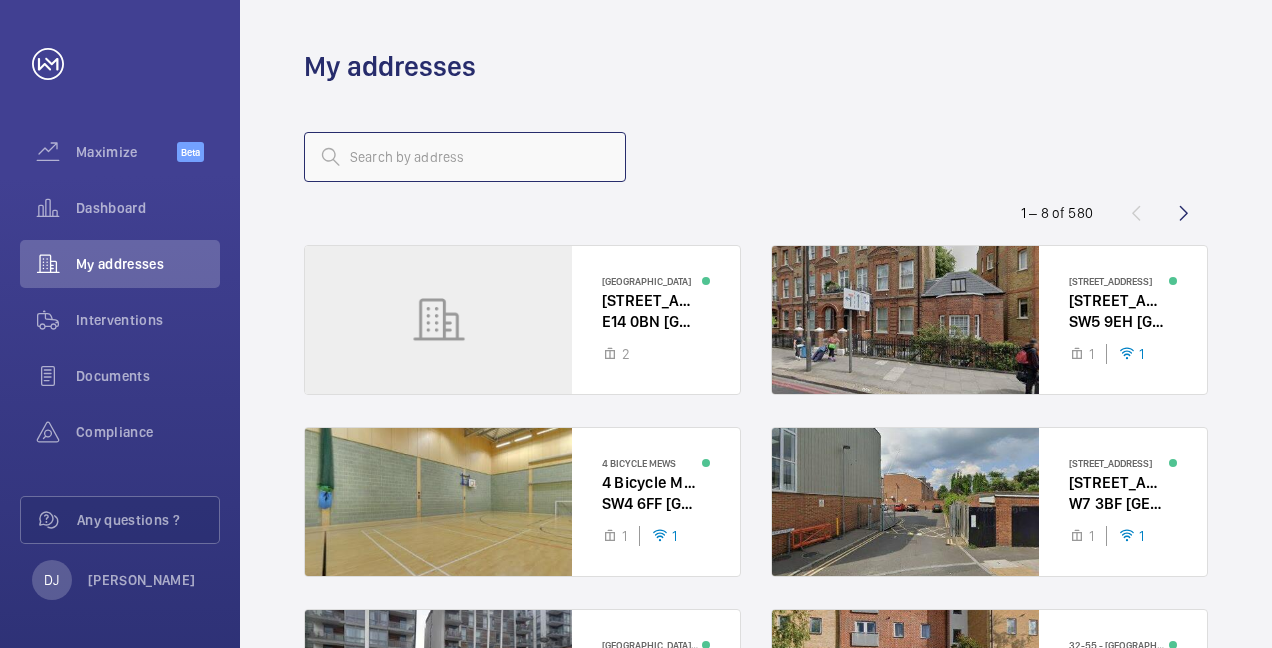click 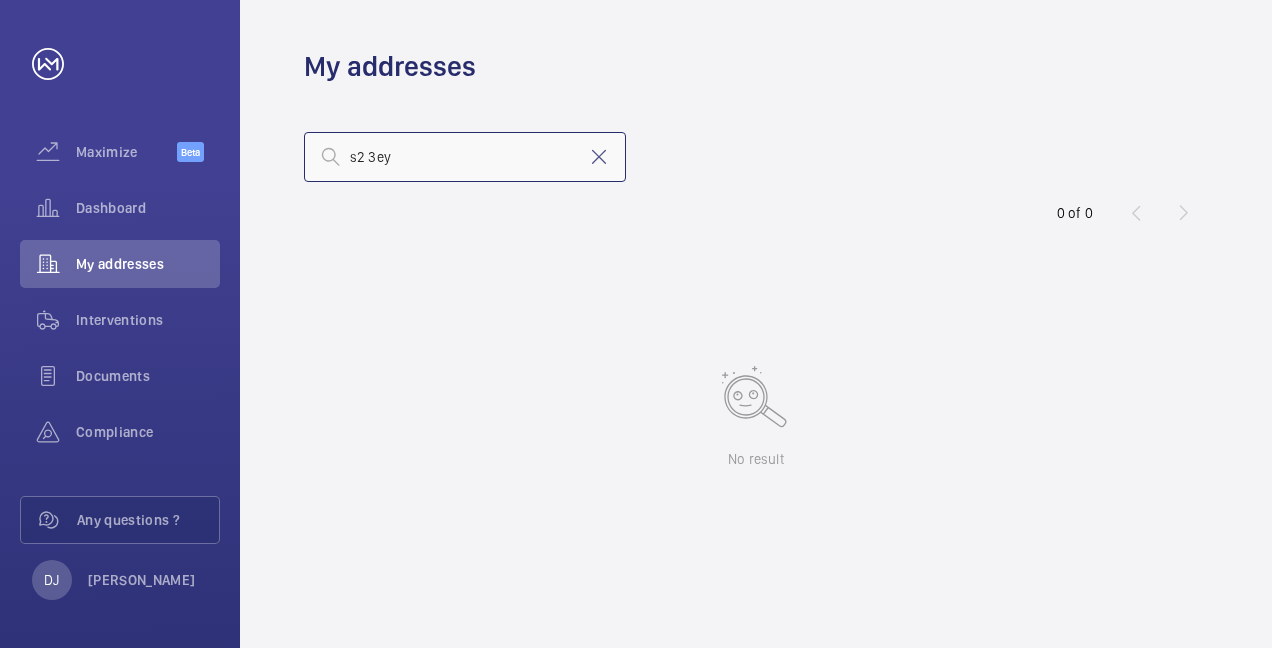 click on "s2 3ey" 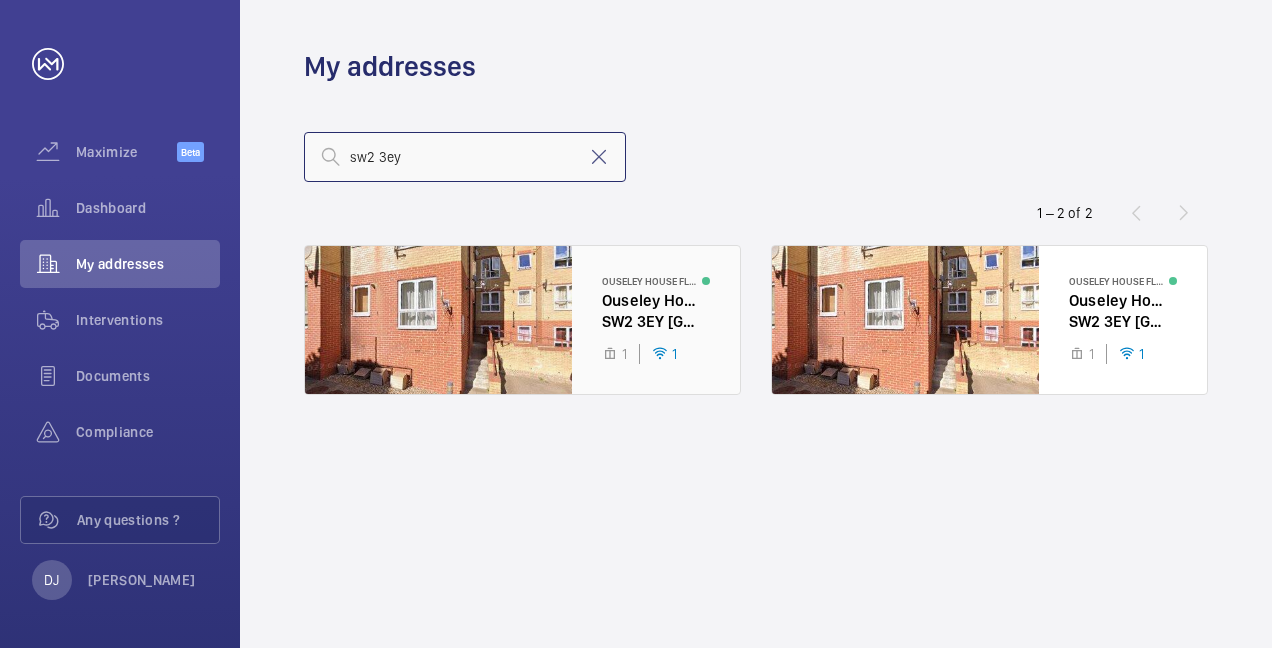 type on "sw2 3ey" 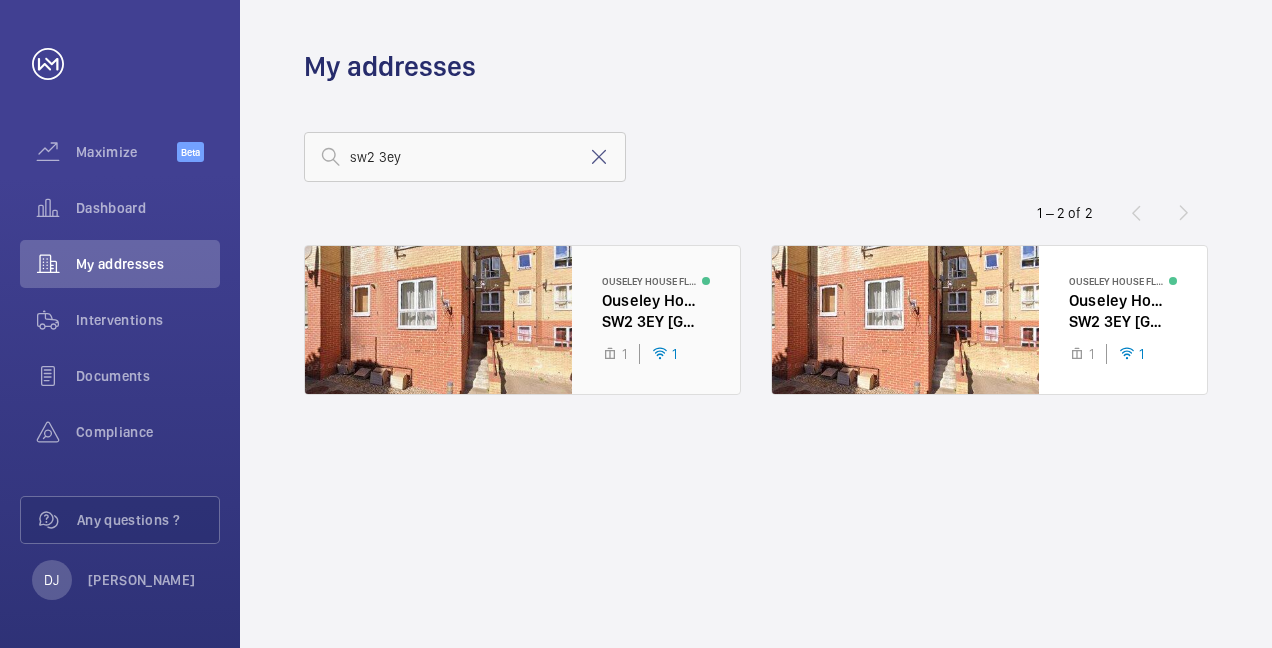 click 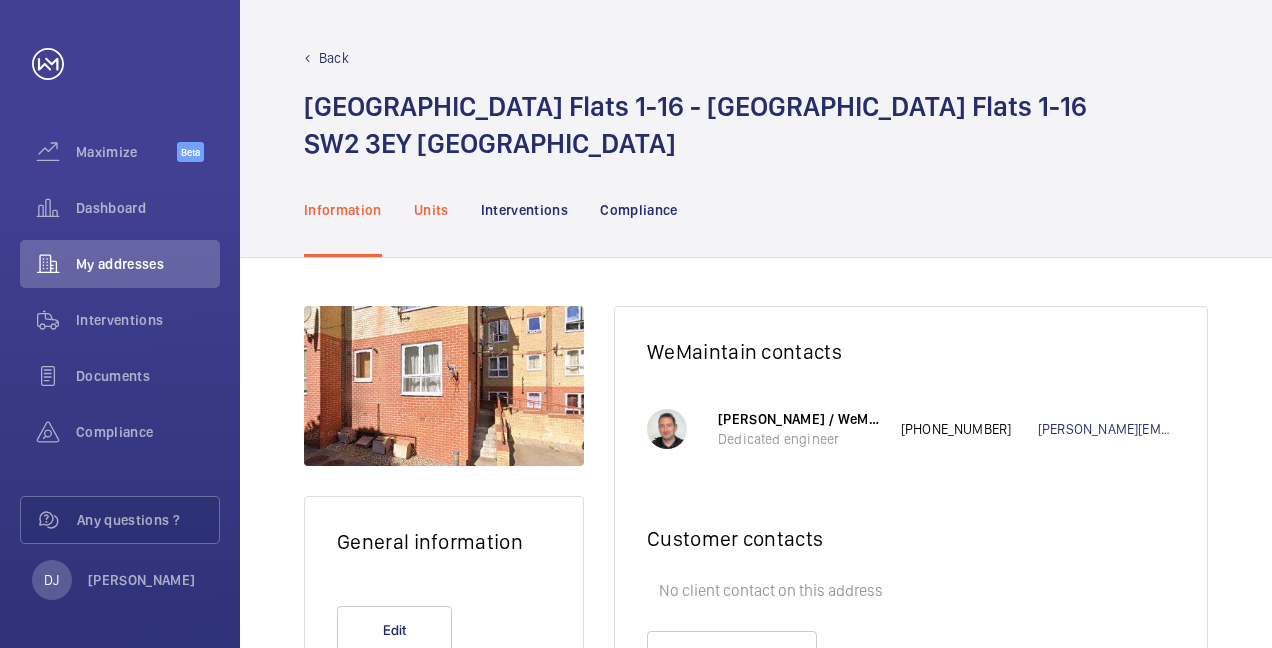 click on "Units" 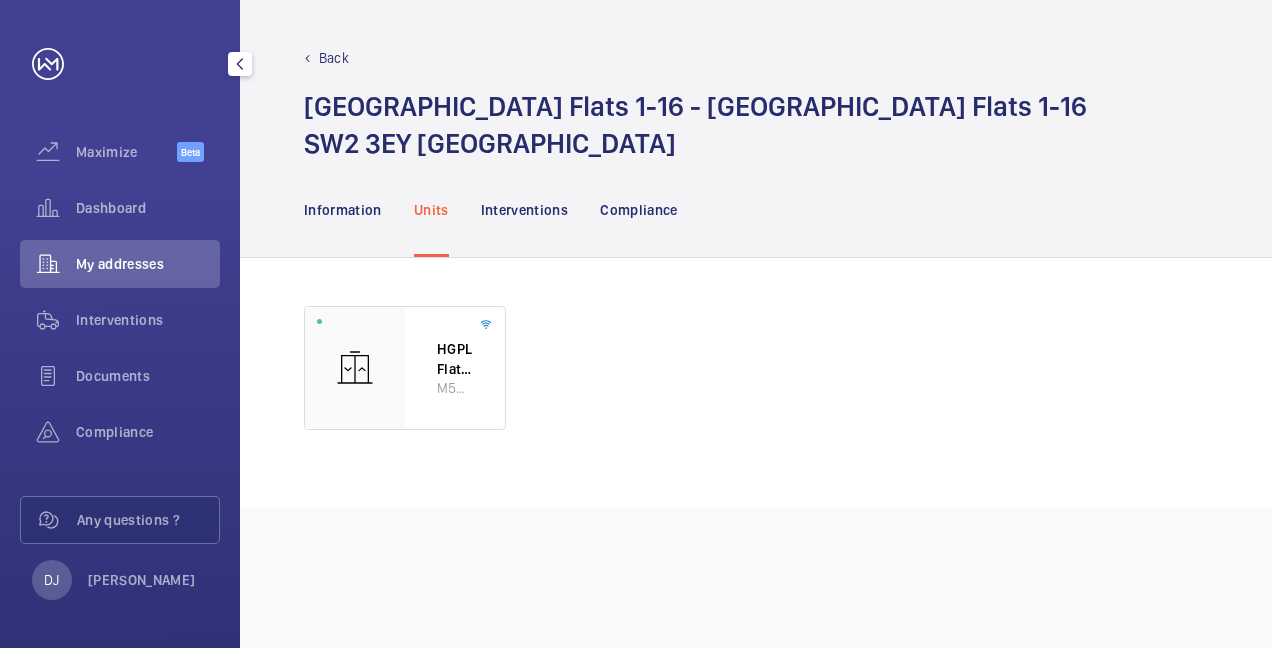 click 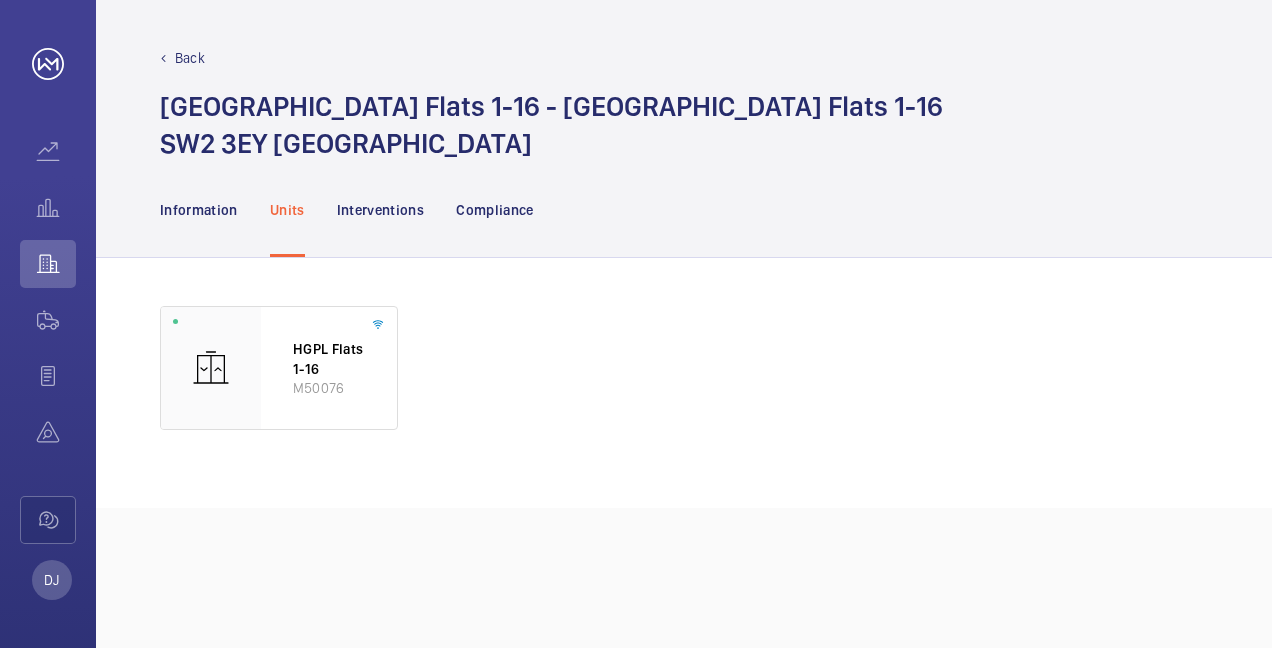 click on "Back" 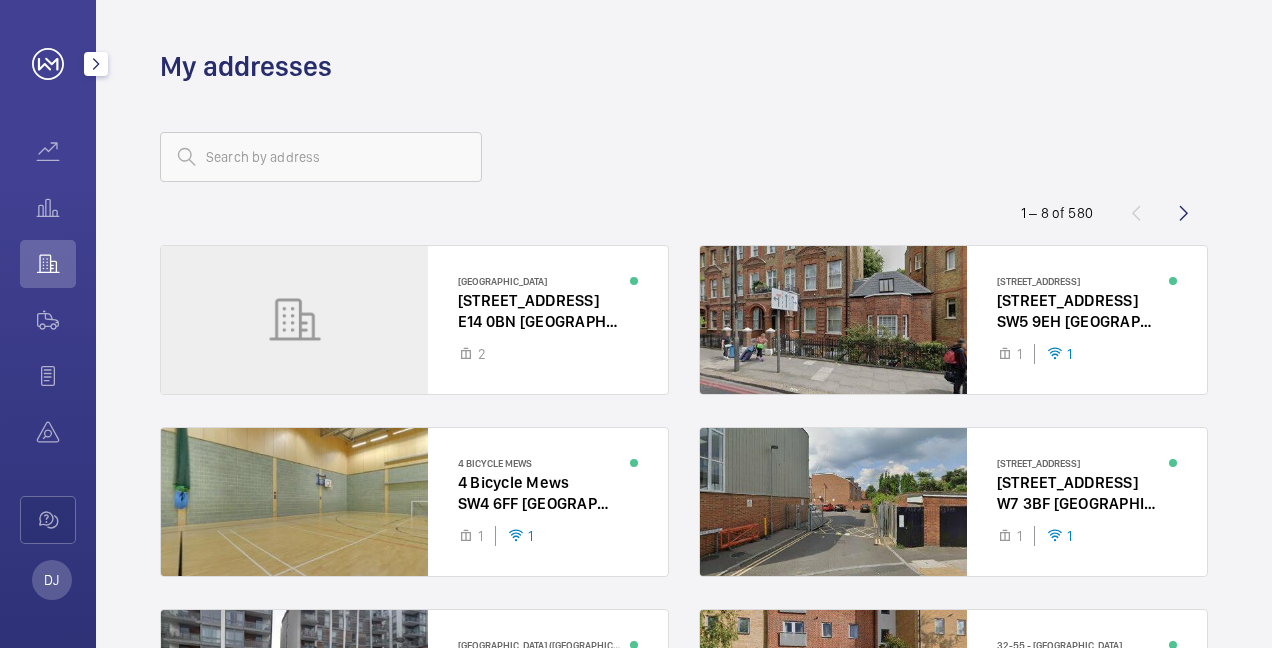 click 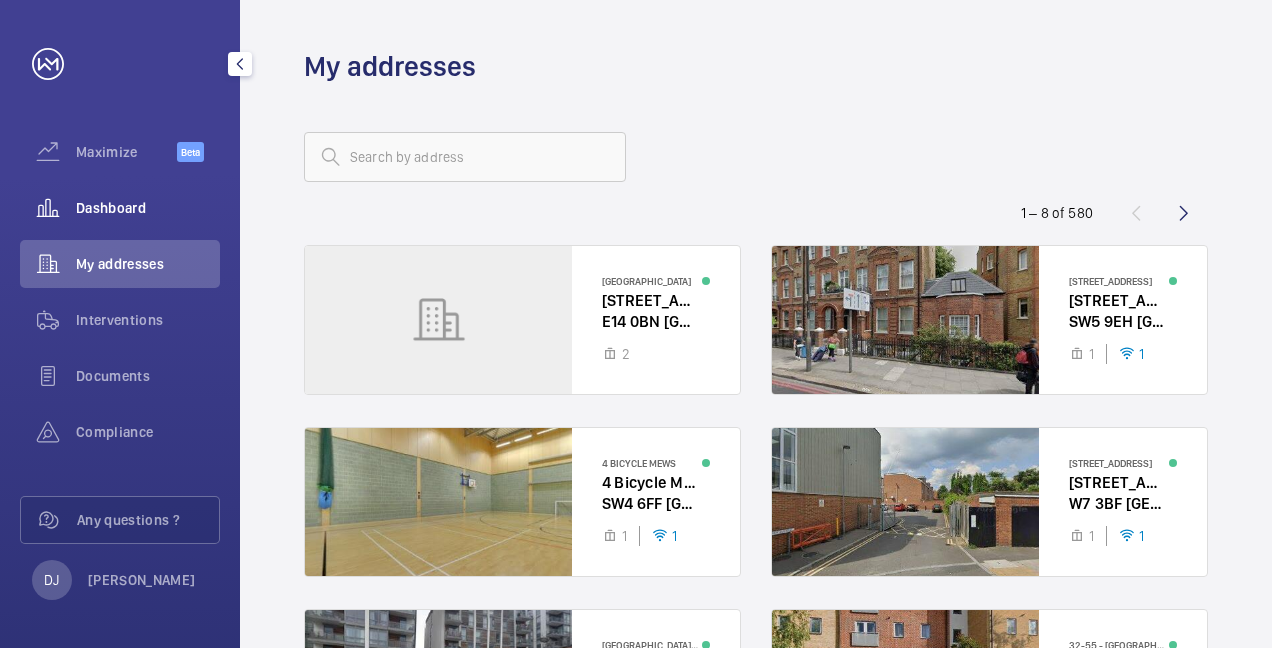 click on "Dashboard" 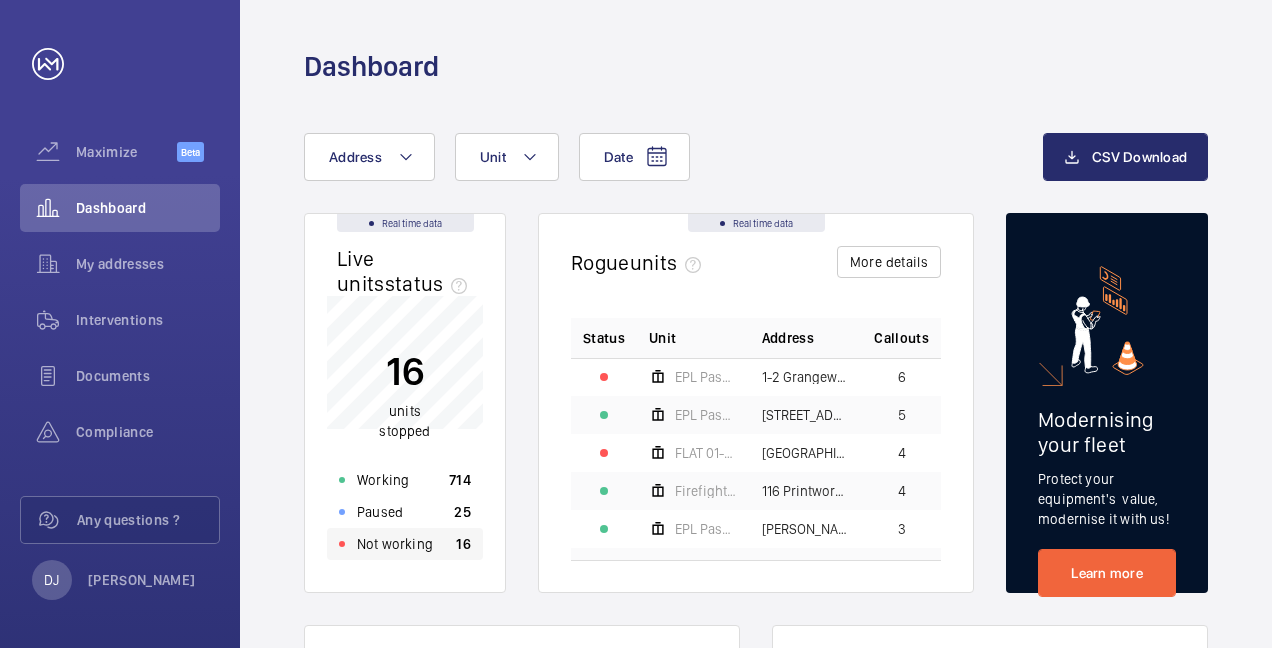 click on "Not working" 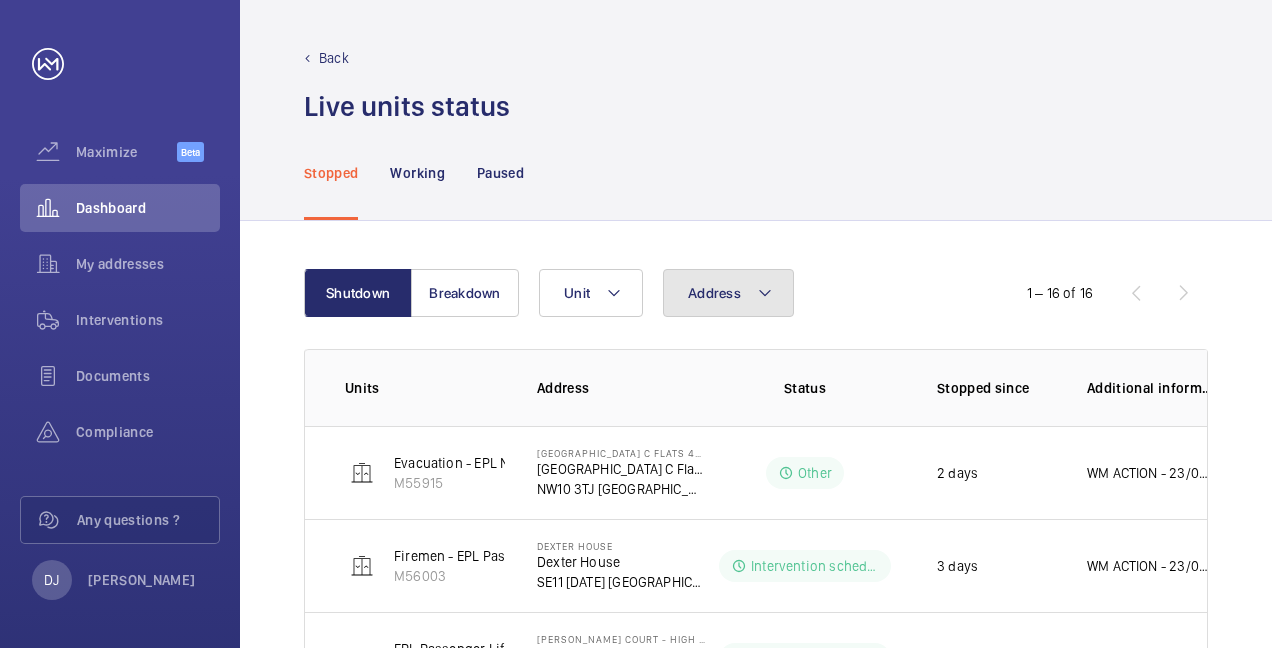 click on "Address" 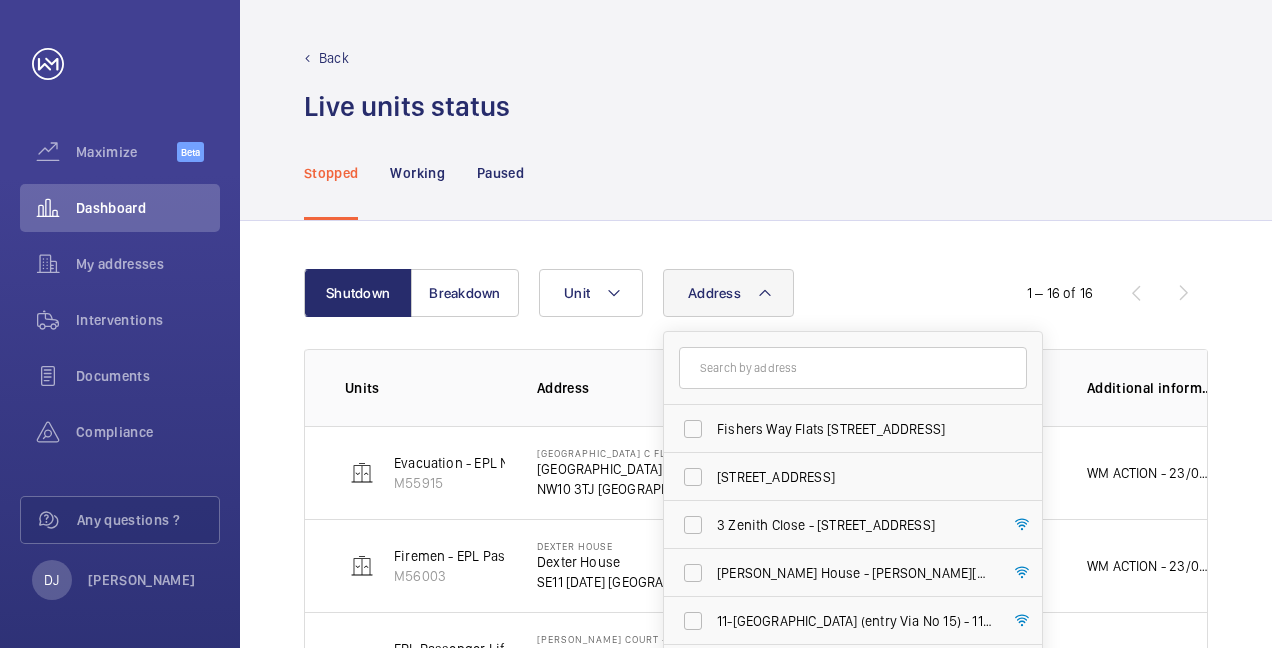 click 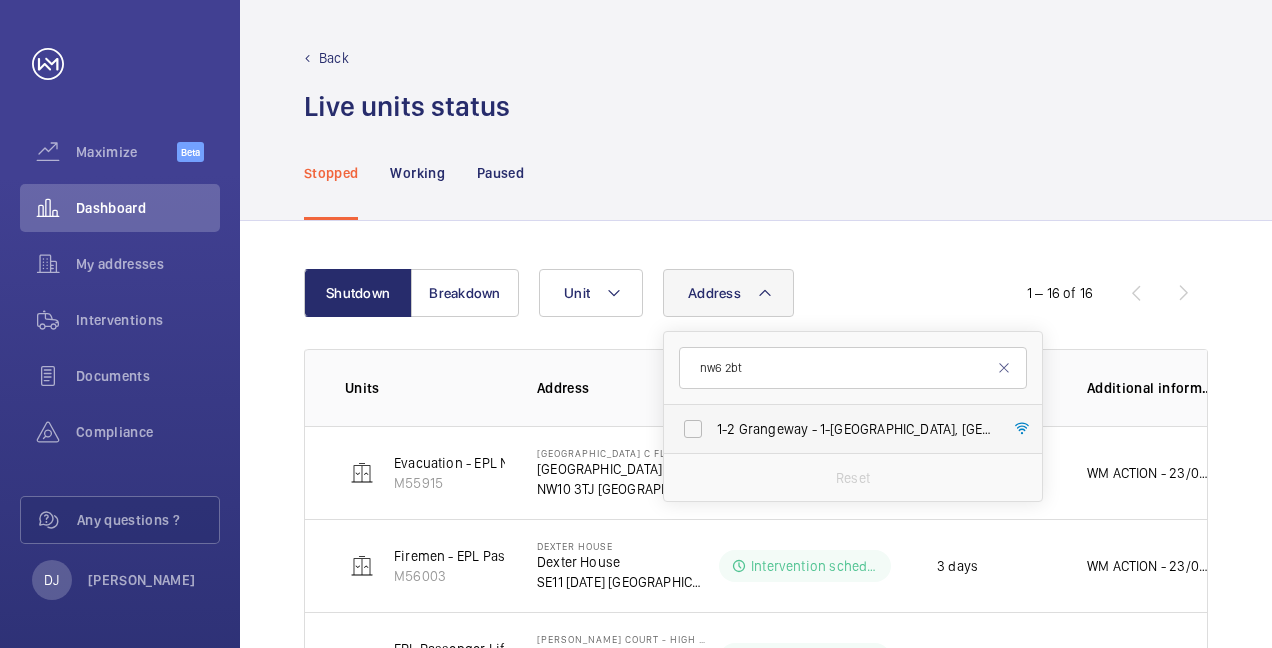 type on "nw6 2bt" 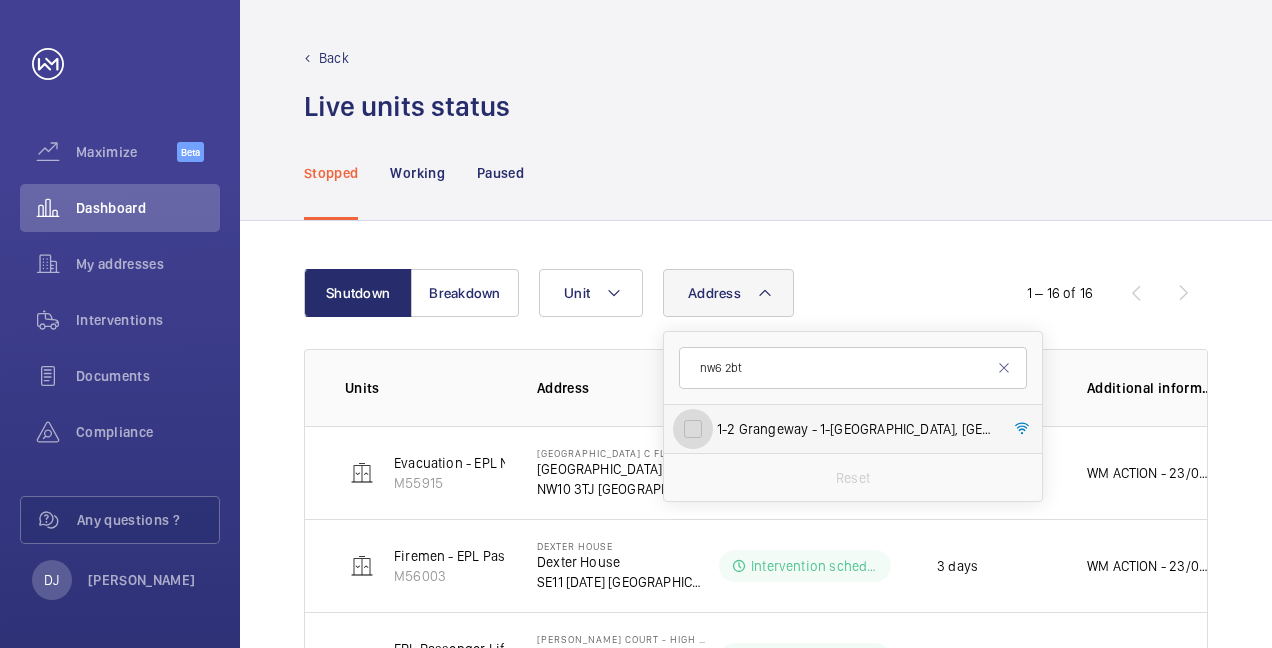 click on "[STREET_ADDRESS]" at bounding box center [693, 429] 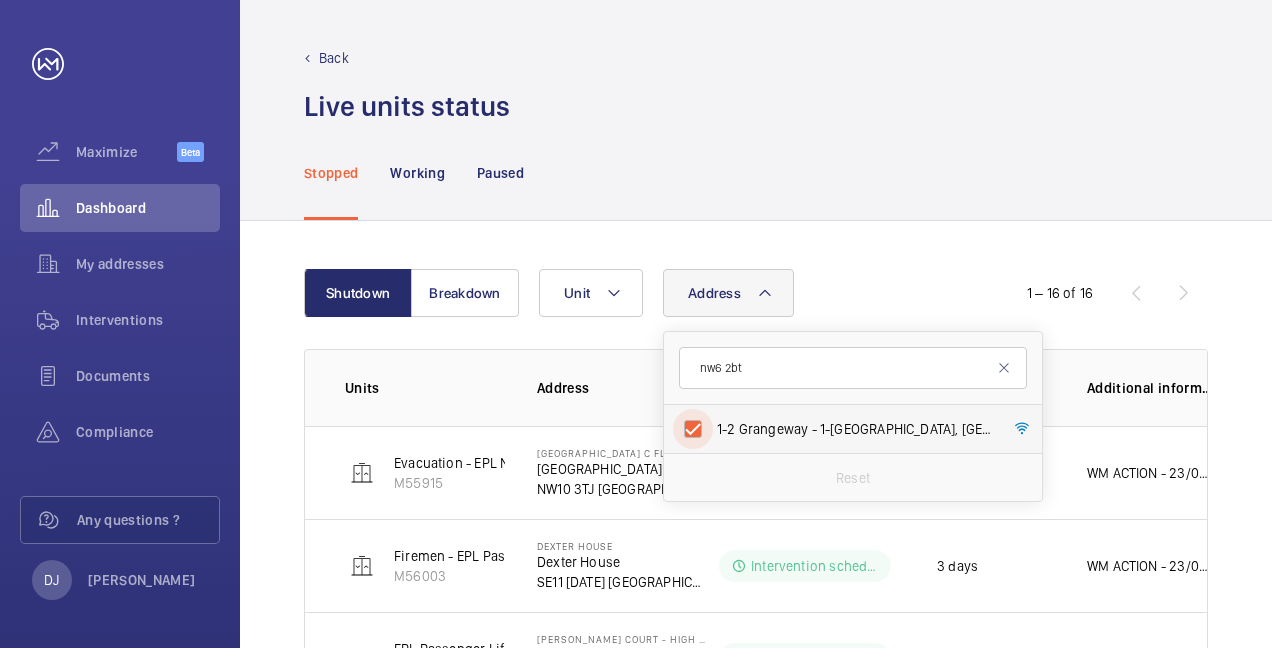 checkbox on "true" 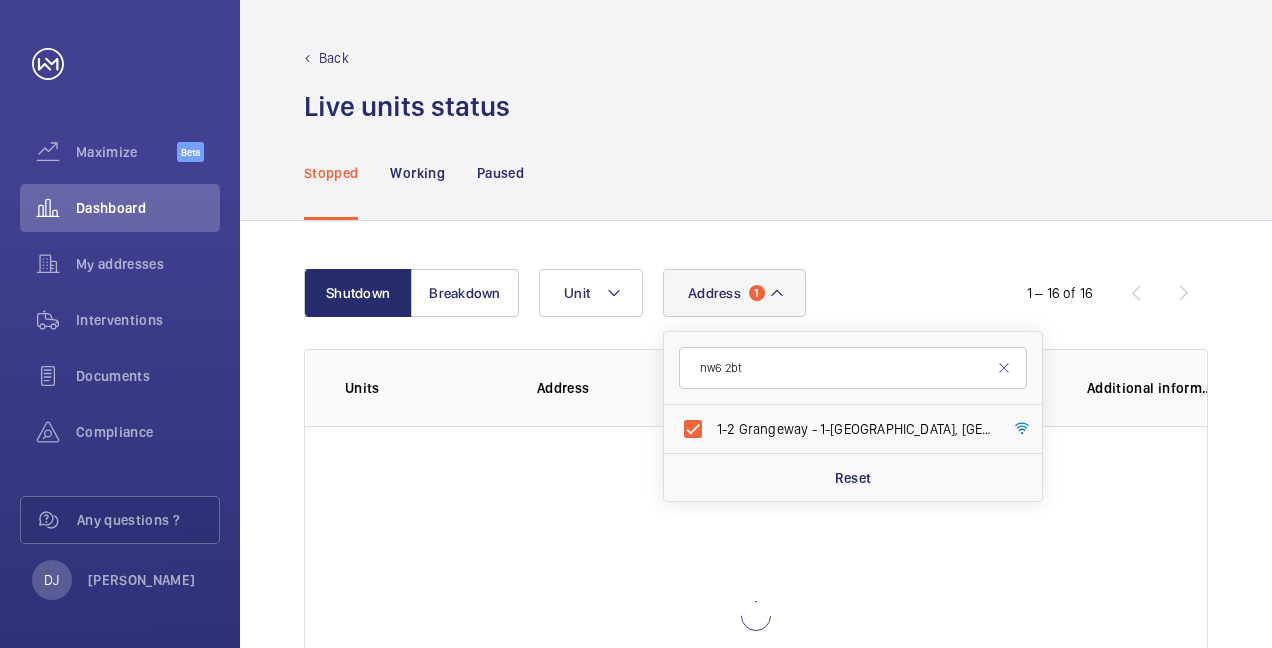 click on "Shutdown Breakdown Address [STREET_ADDRESS] Reset Unit  1 – 16 of 16  Units Address Status Stopped since Additional information" 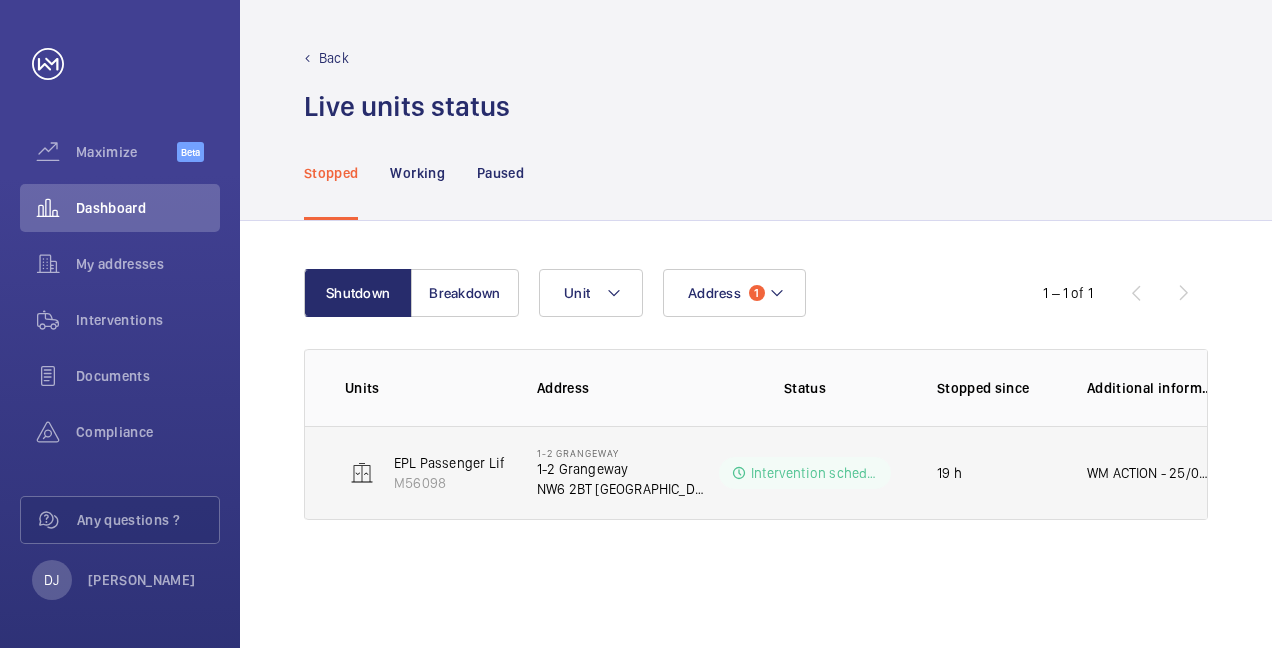click on "19 h" 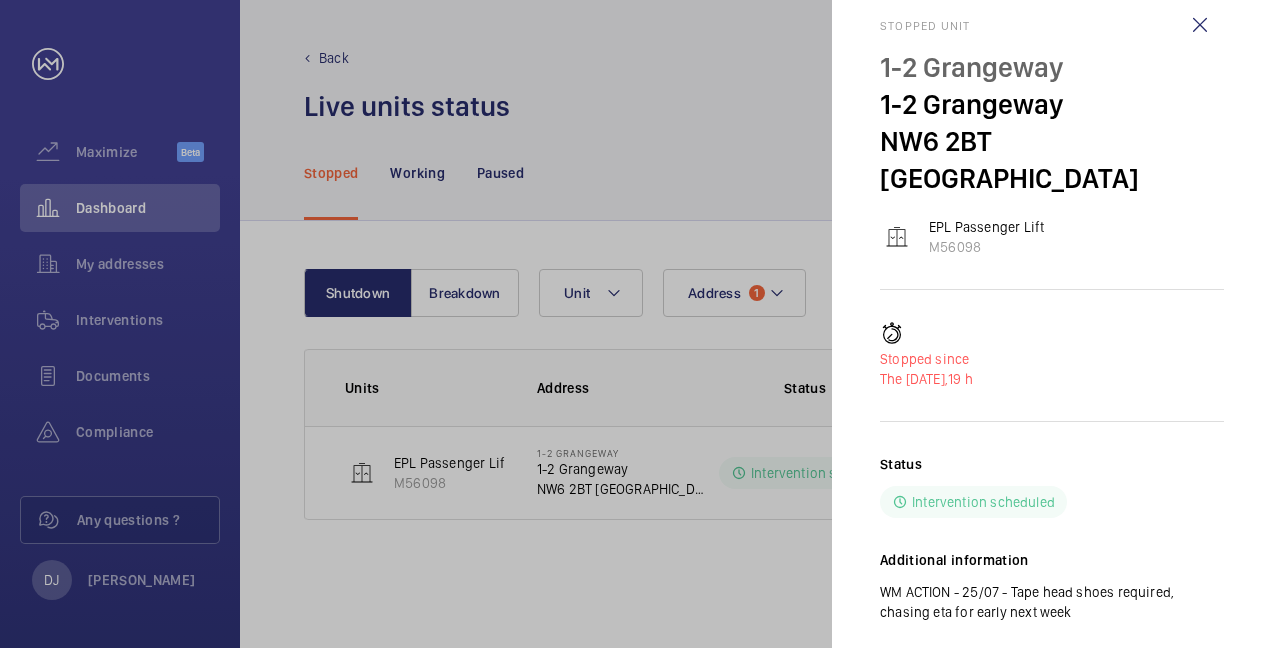 scroll, scrollTop: 45, scrollLeft: 0, axis: vertical 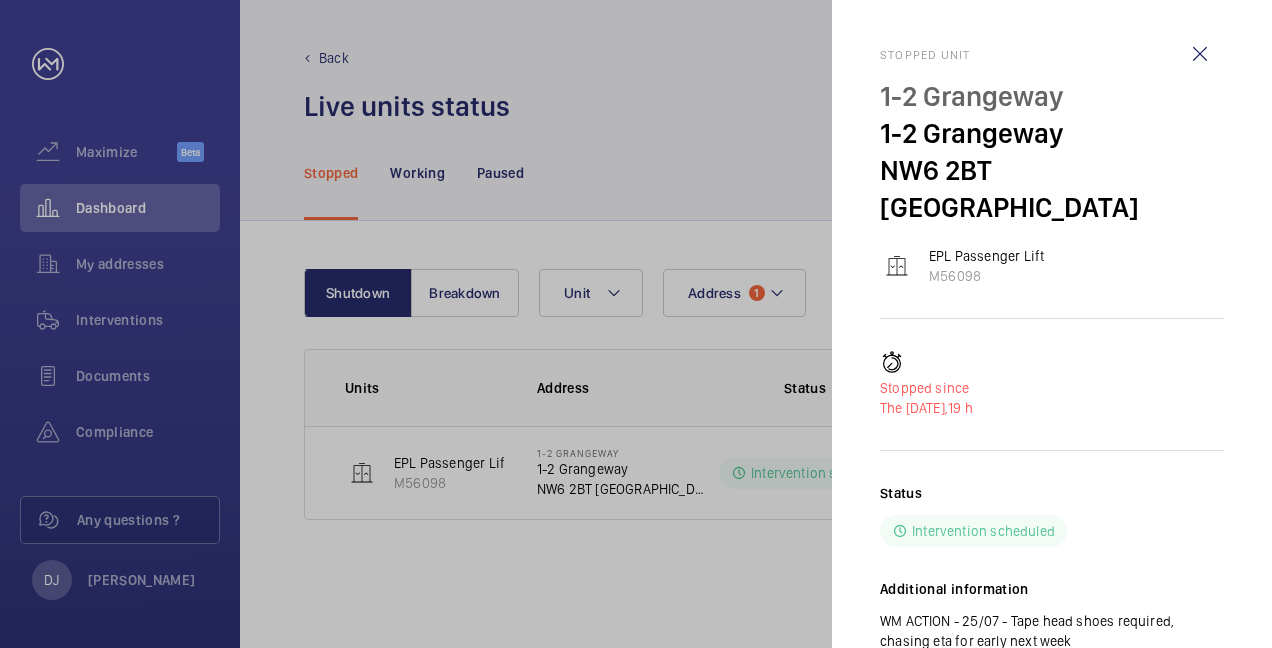 drag, startPoint x: 1024, startPoint y: 562, endPoint x: 857, endPoint y: -3, distance: 589.1638 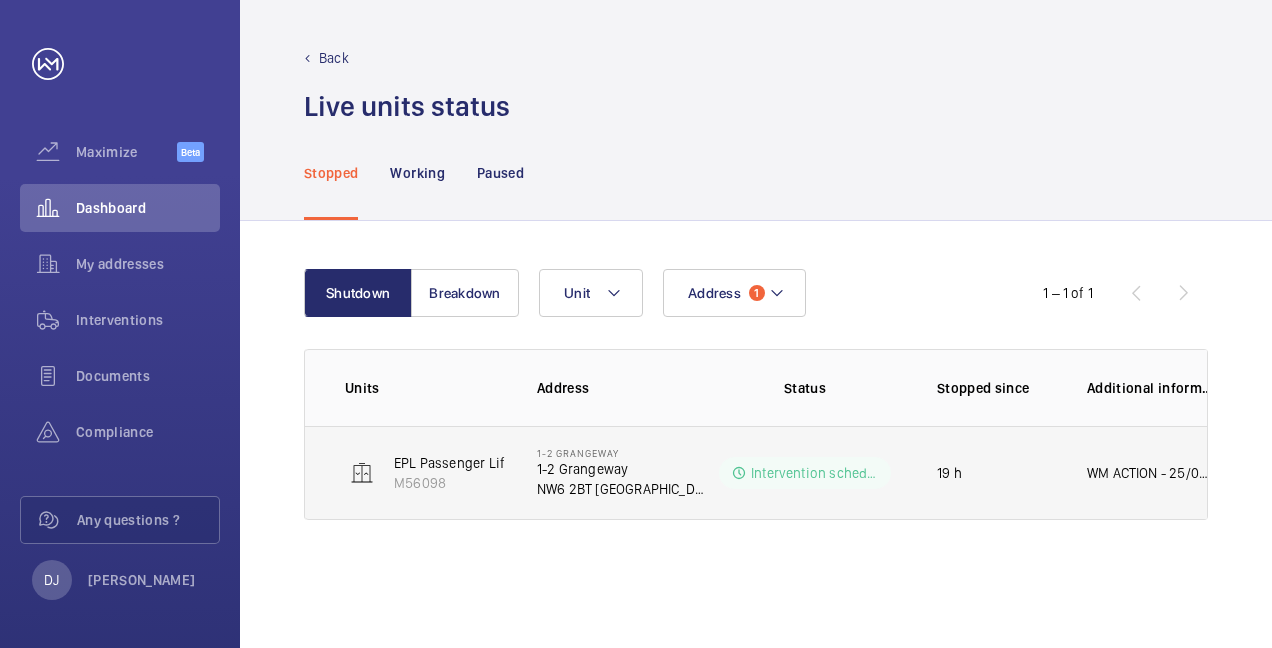 click on "WM ACTION - 25/07 - Tape head shoes required, chasing eta for early next week" 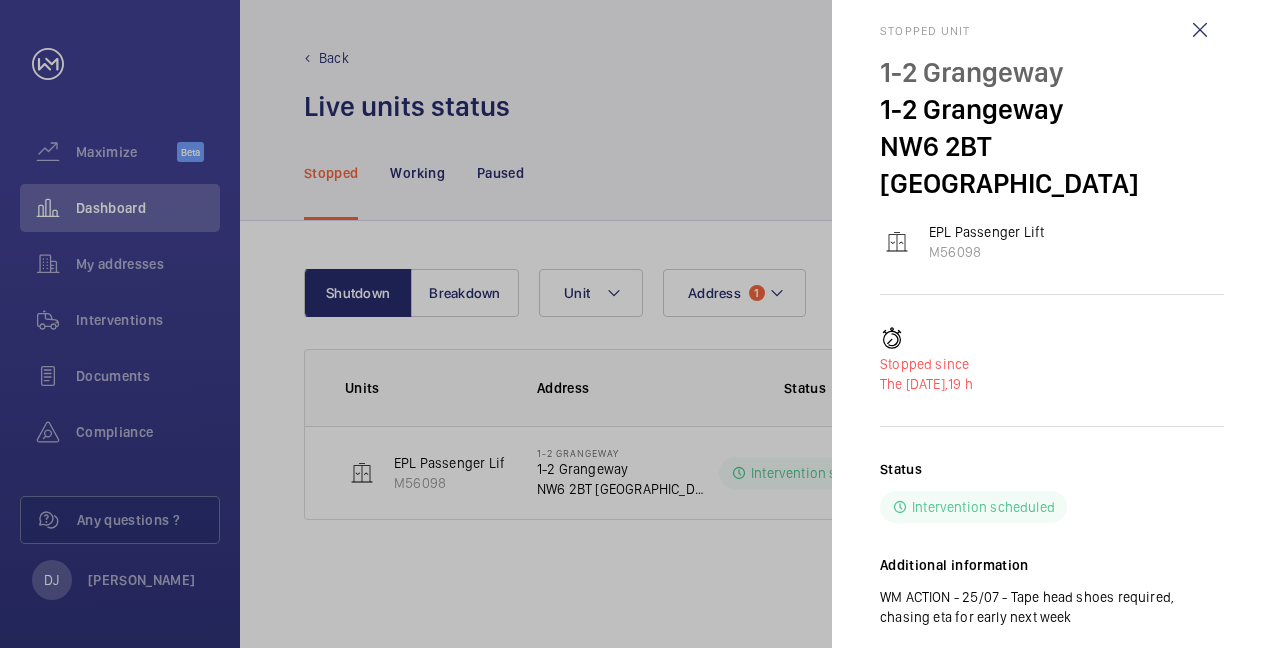 scroll, scrollTop: 45, scrollLeft: 0, axis: vertical 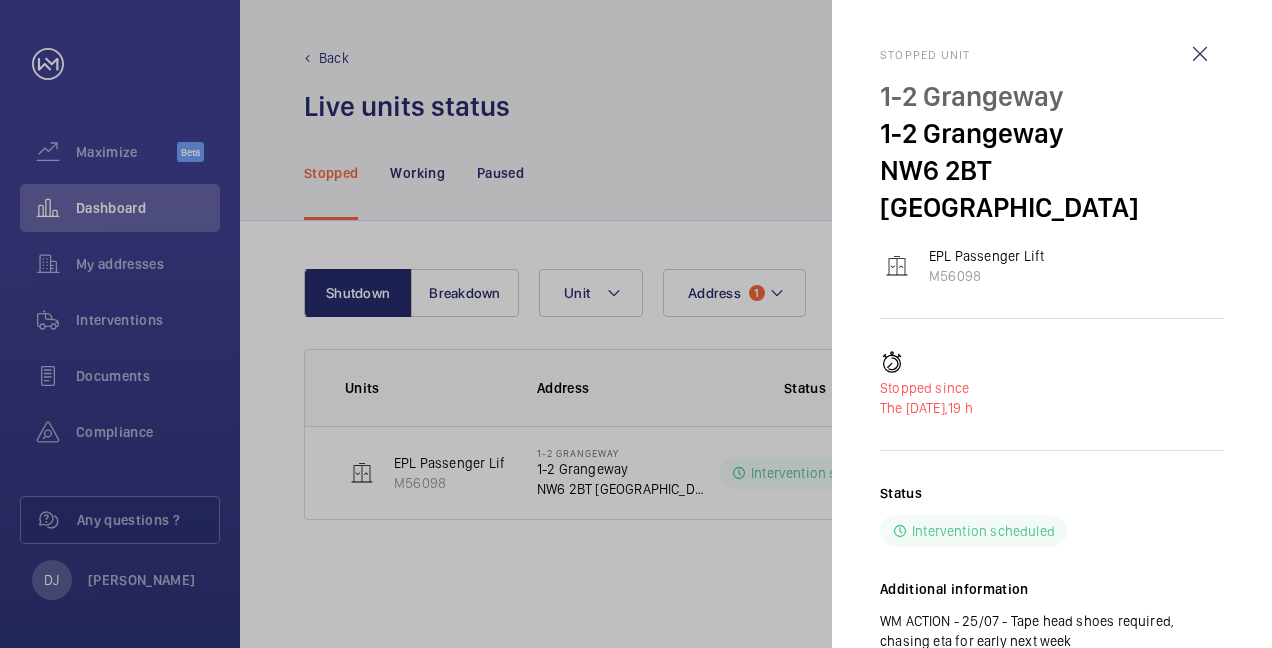 drag, startPoint x: 1025, startPoint y: 561, endPoint x: 880, endPoint y: 32, distance: 548.5125 